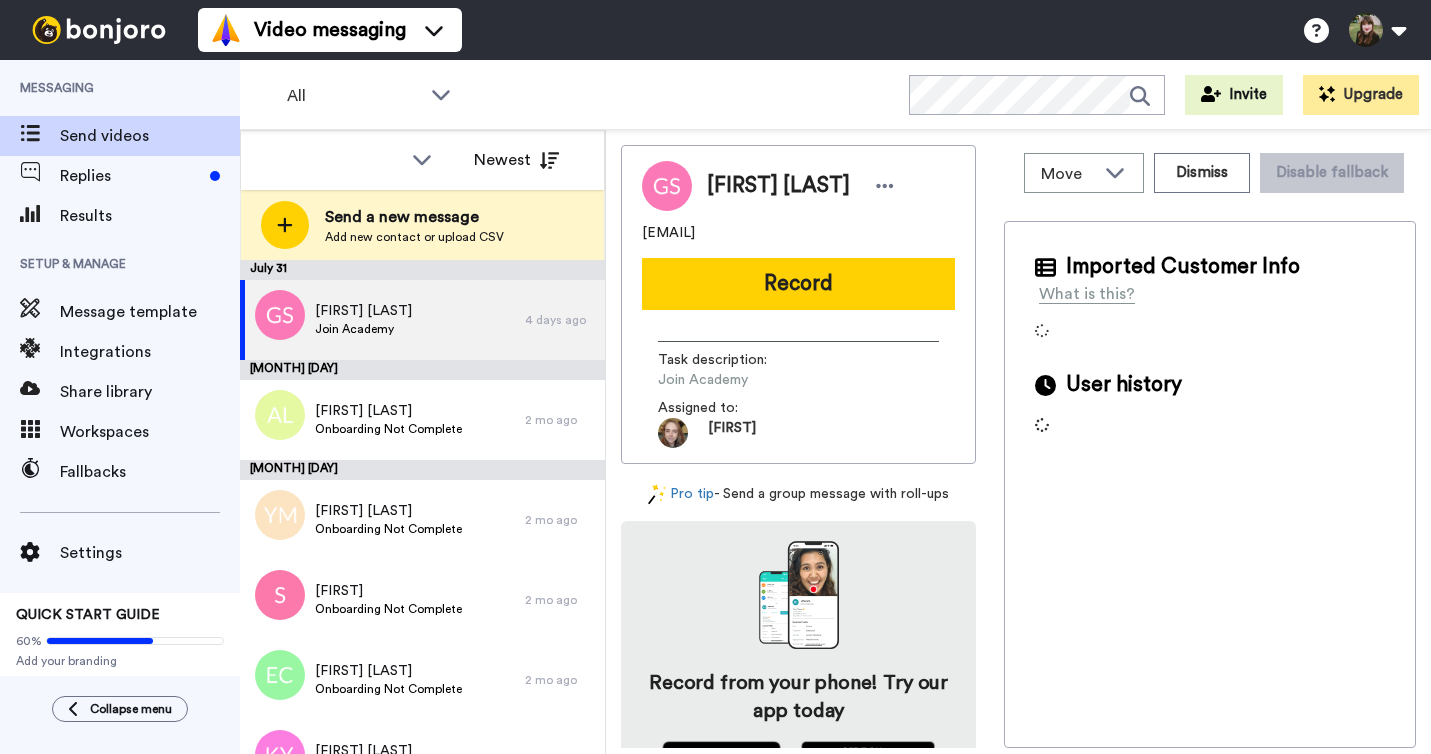 click on "Replies" at bounding box center [131, 176] 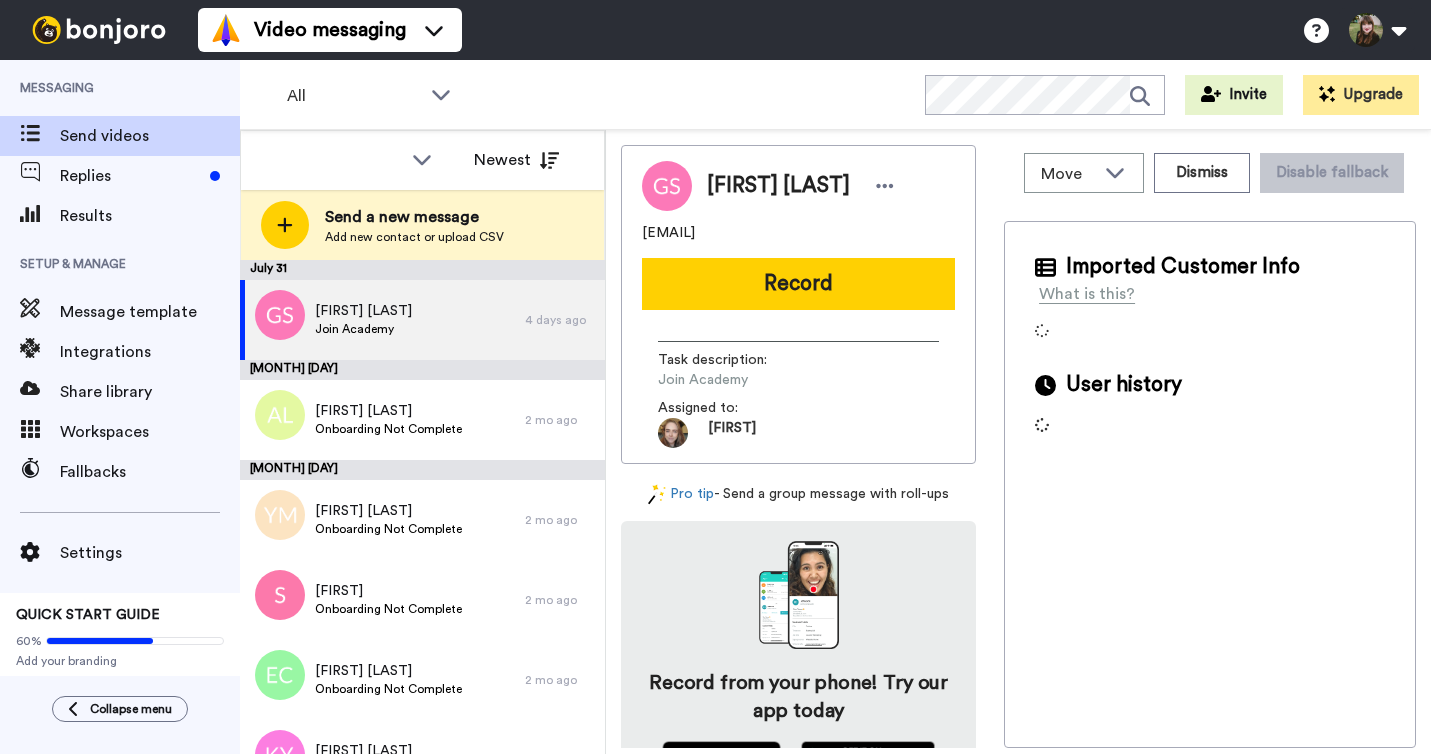 scroll, scrollTop: 0, scrollLeft: 0, axis: both 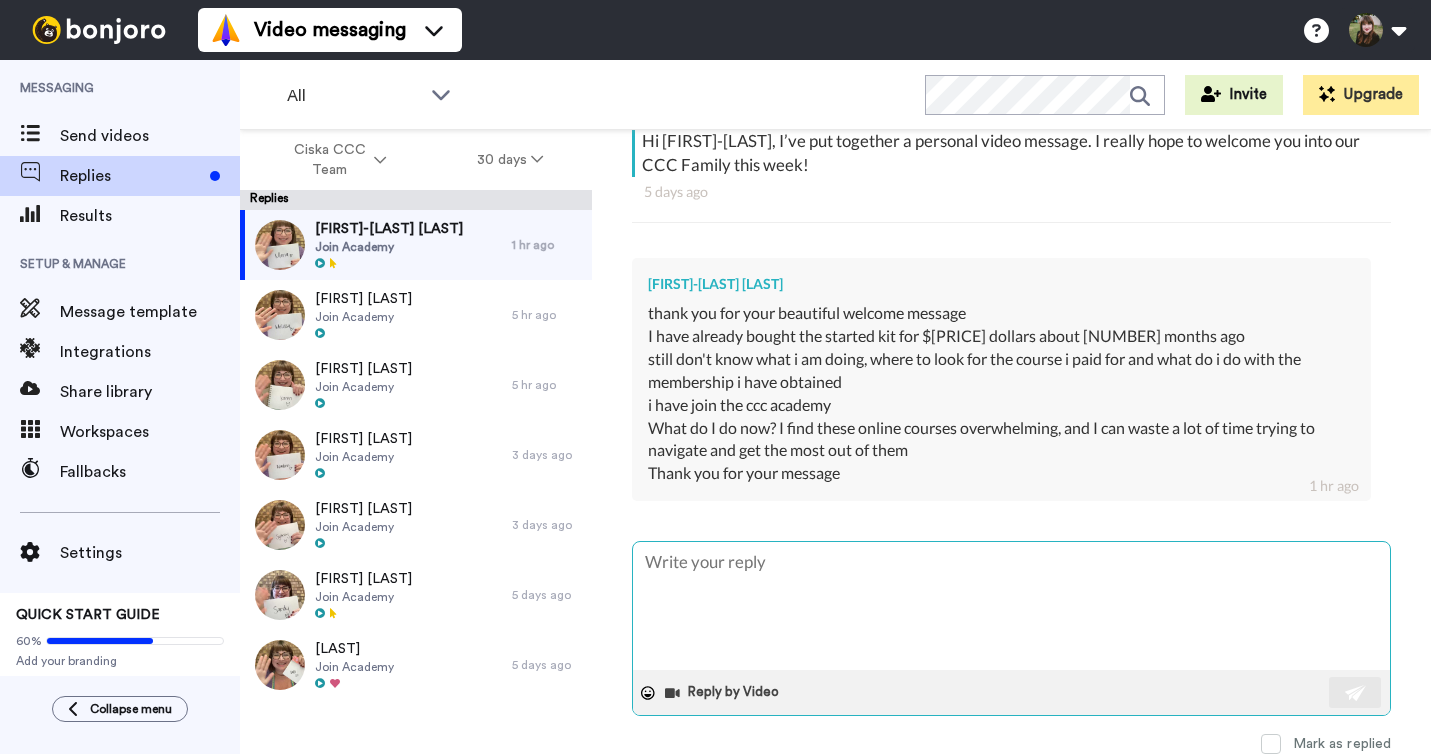 click at bounding box center (1011, 606) 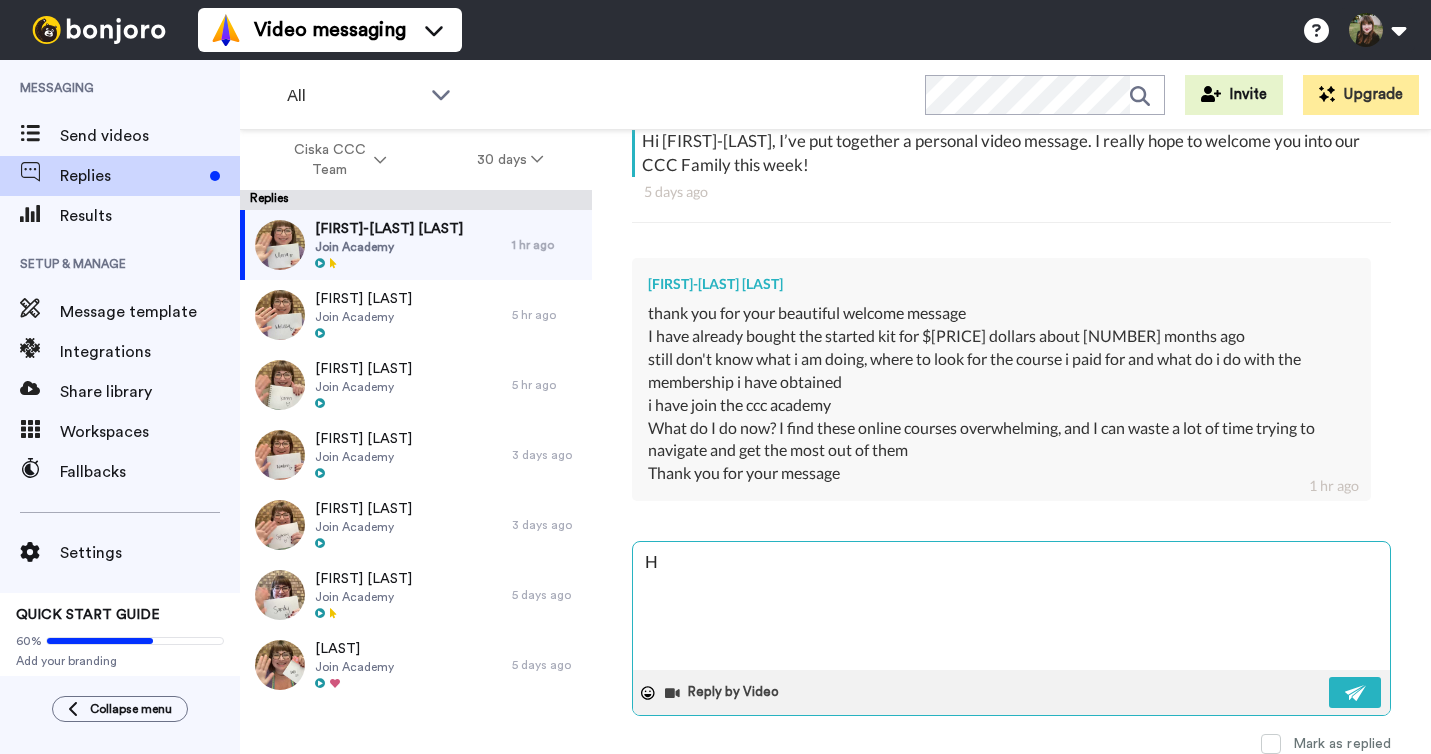 type on "x" 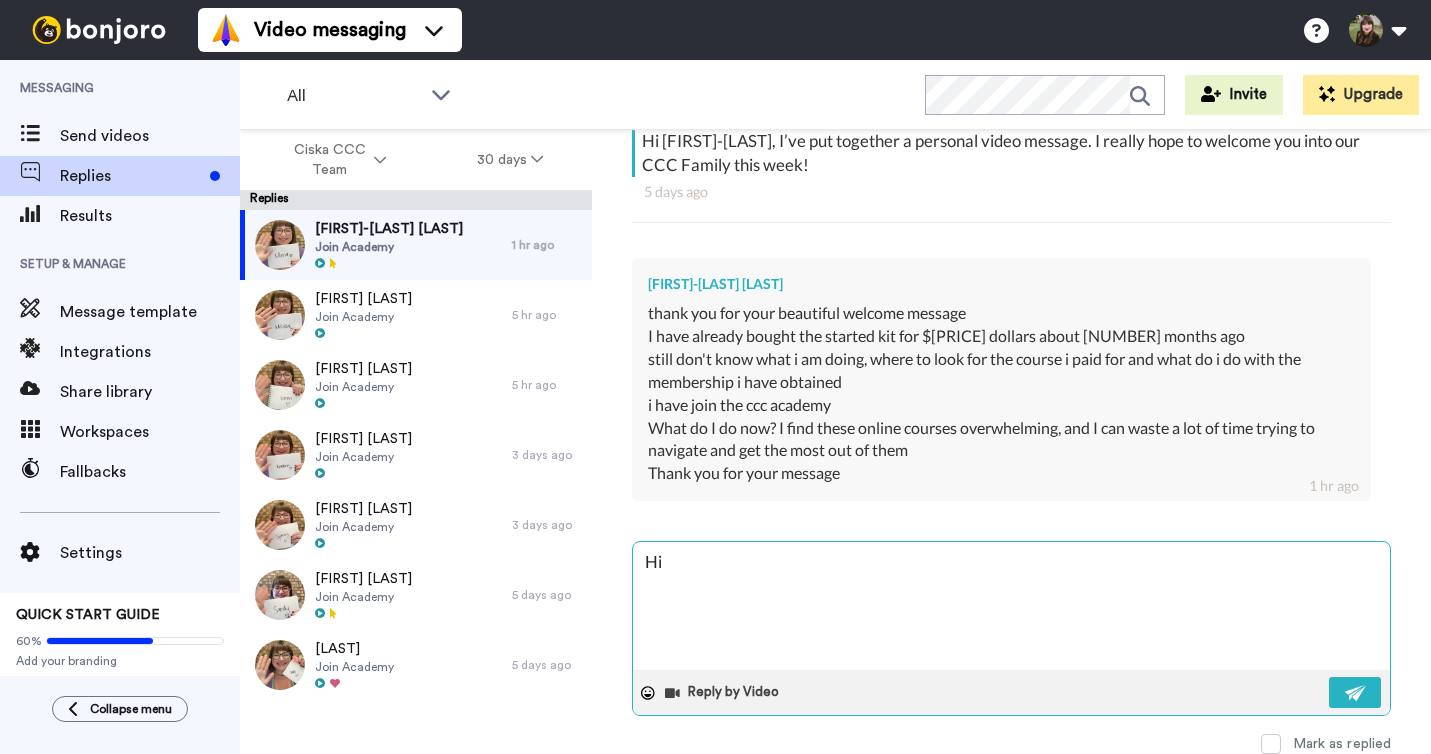 type on "x" 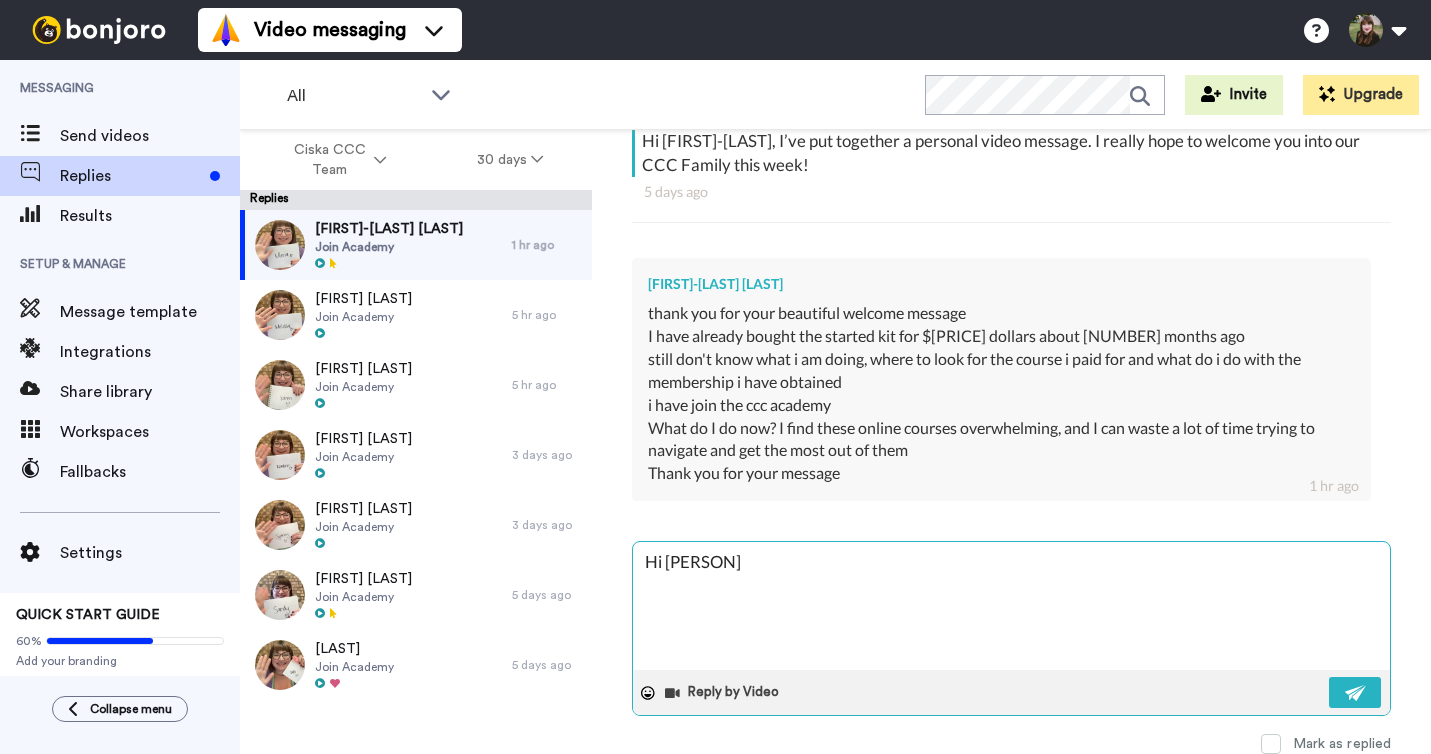type on "x" 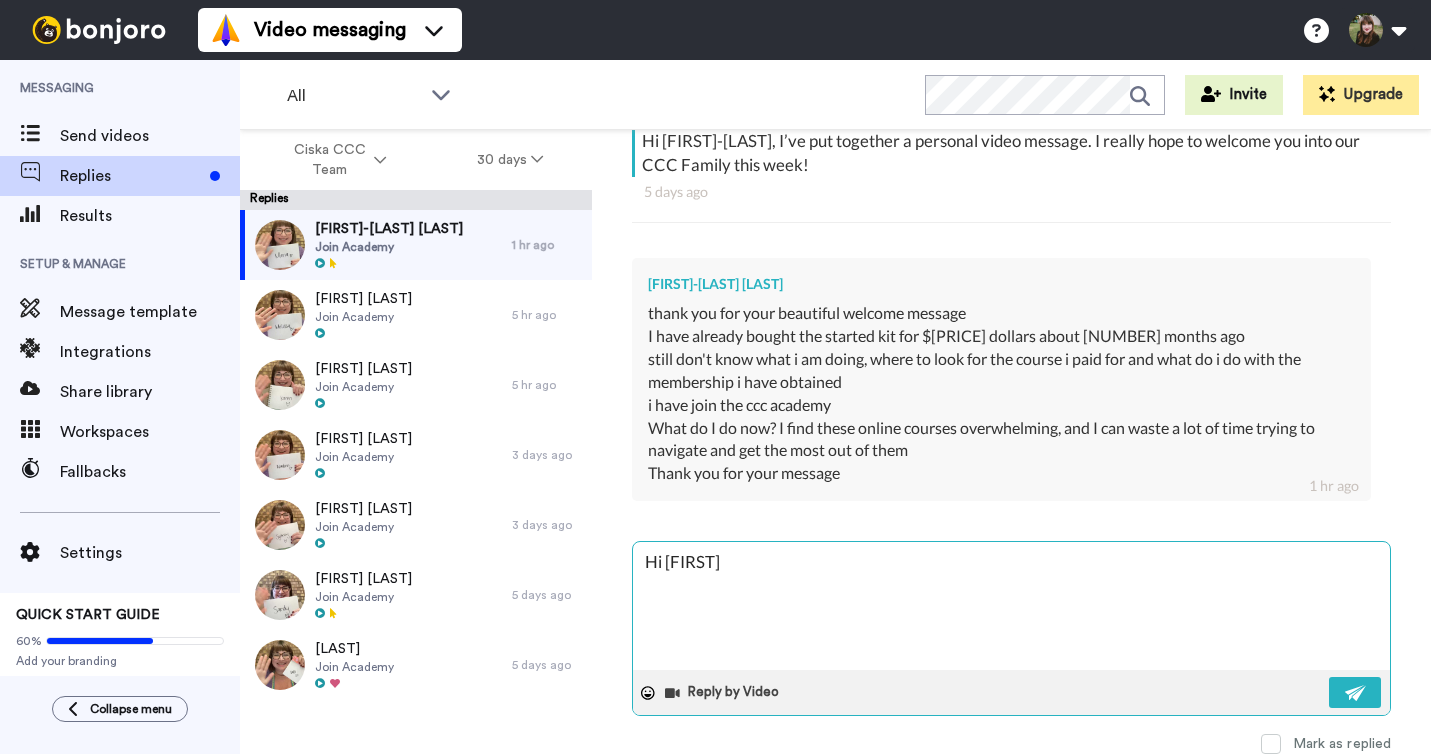 type on "x" 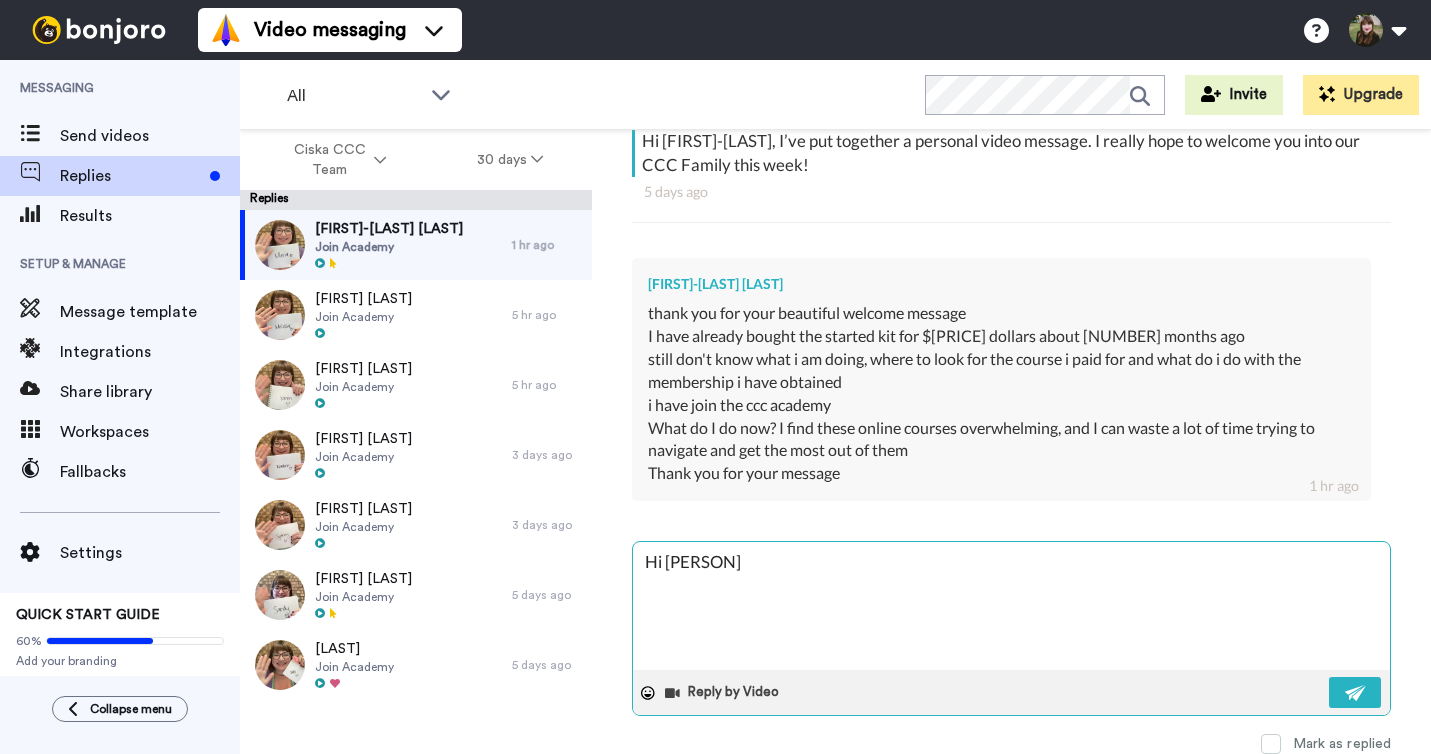 type on "x" 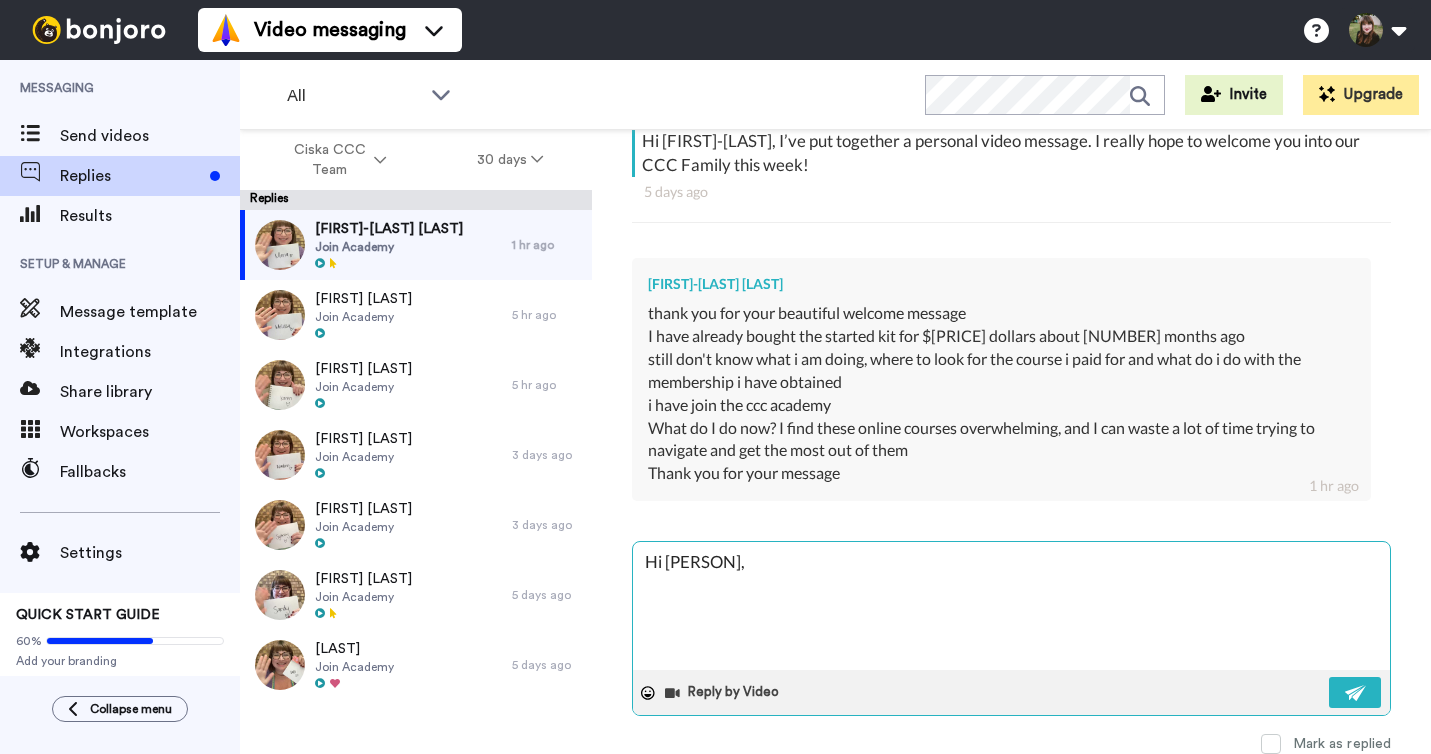 type on "x" 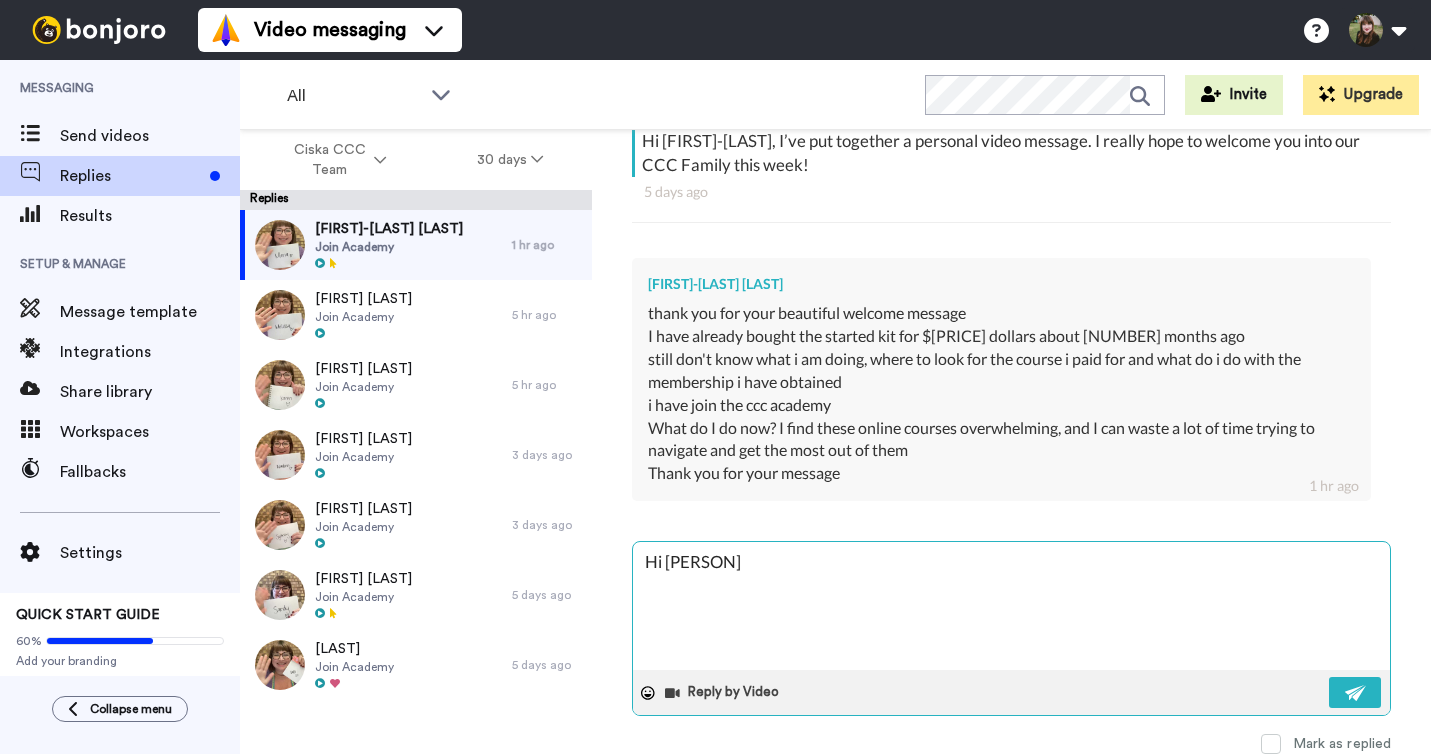 type on "x" 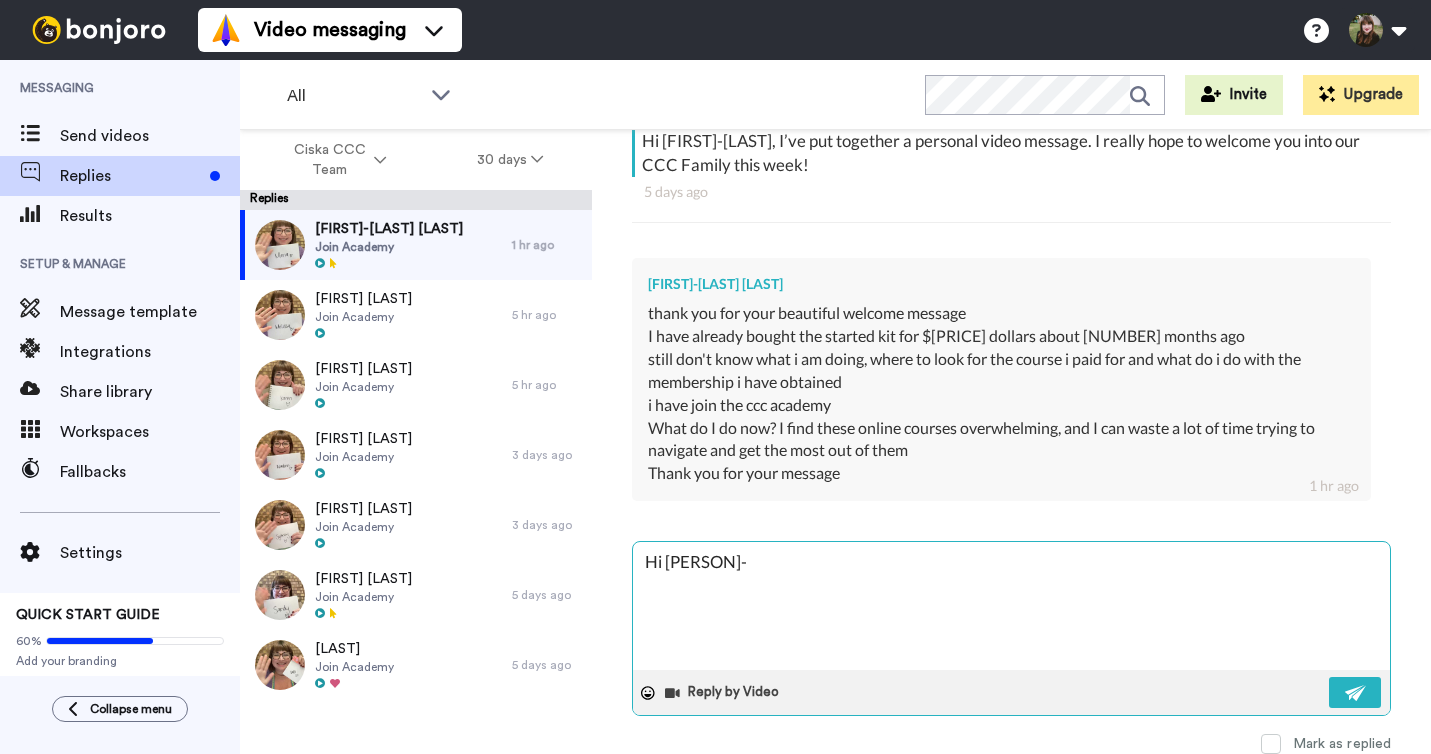 type on "x" 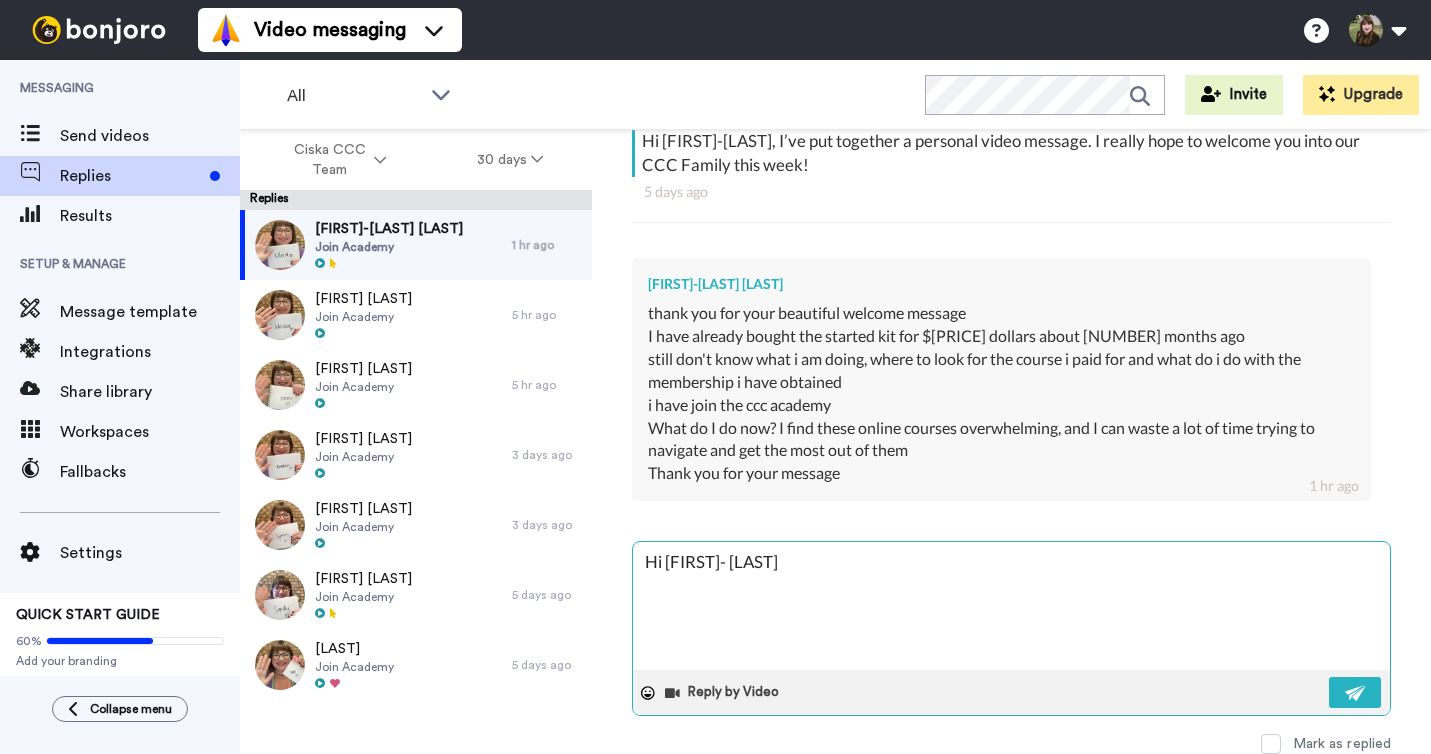 type on "x" 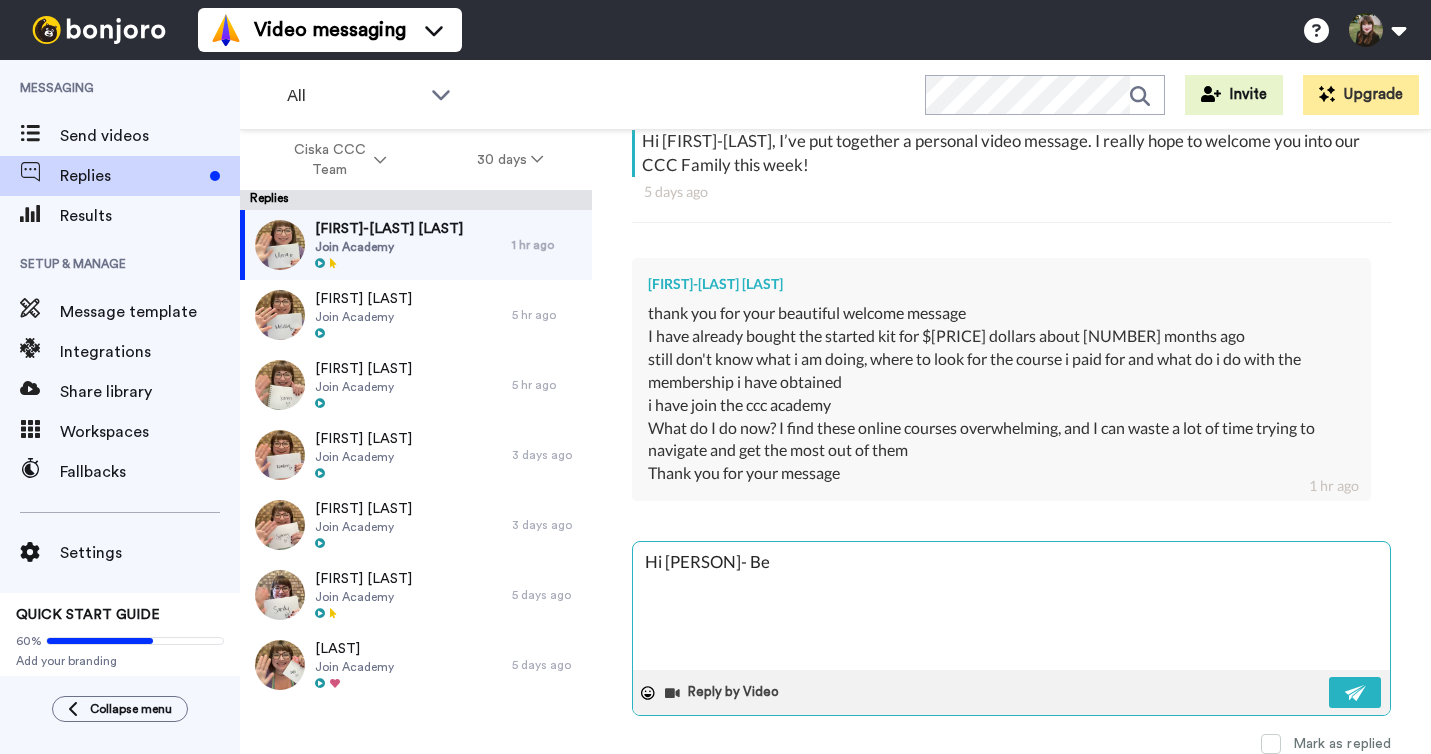 type on "x" 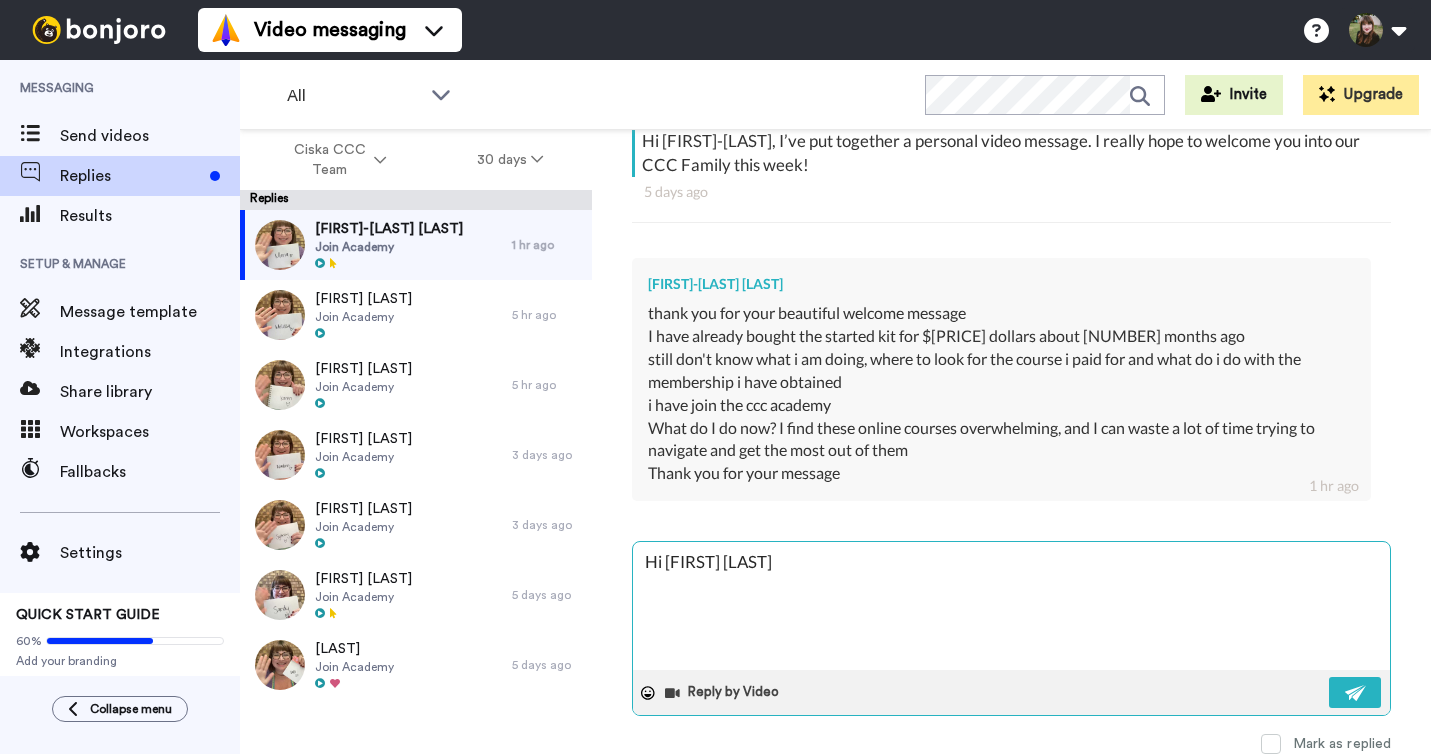 type on "x" 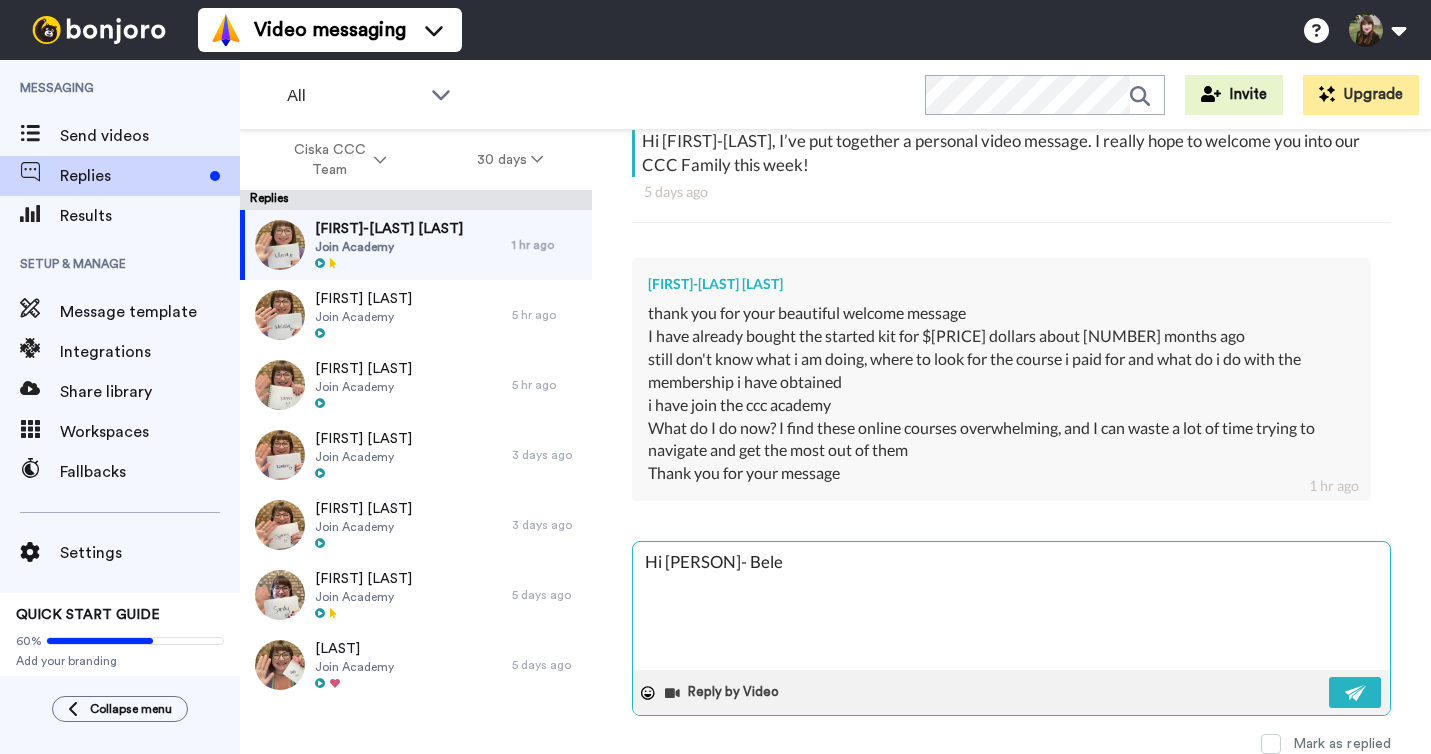 type on "x" 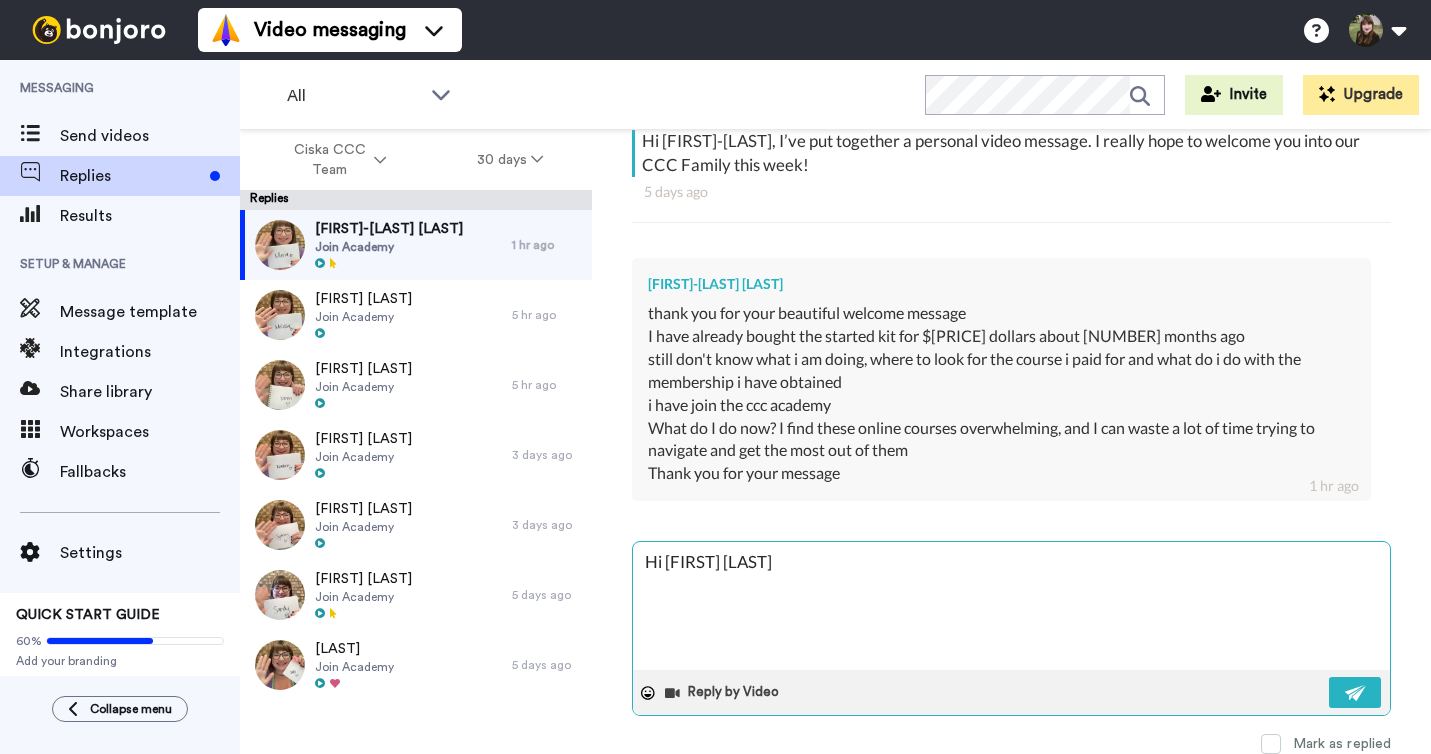 type on "x" 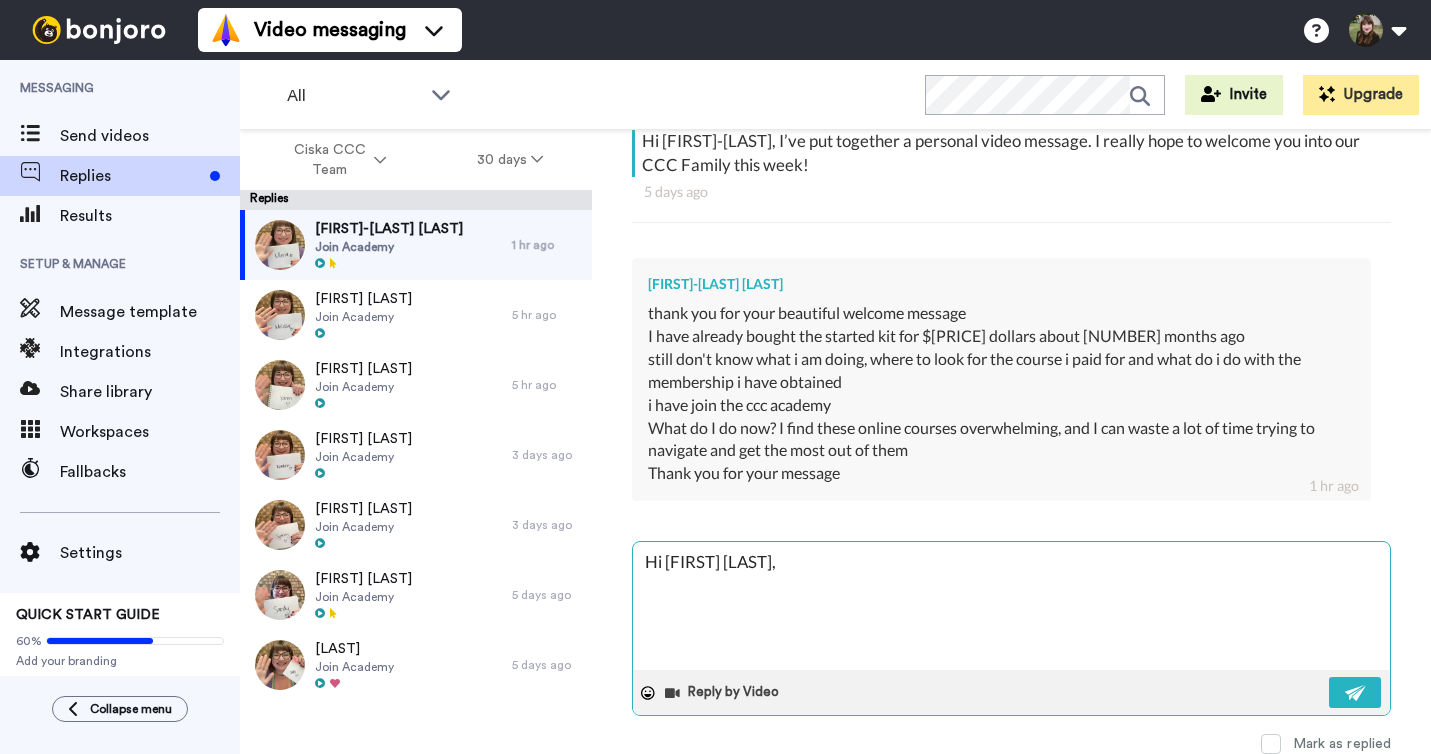 type on "x" 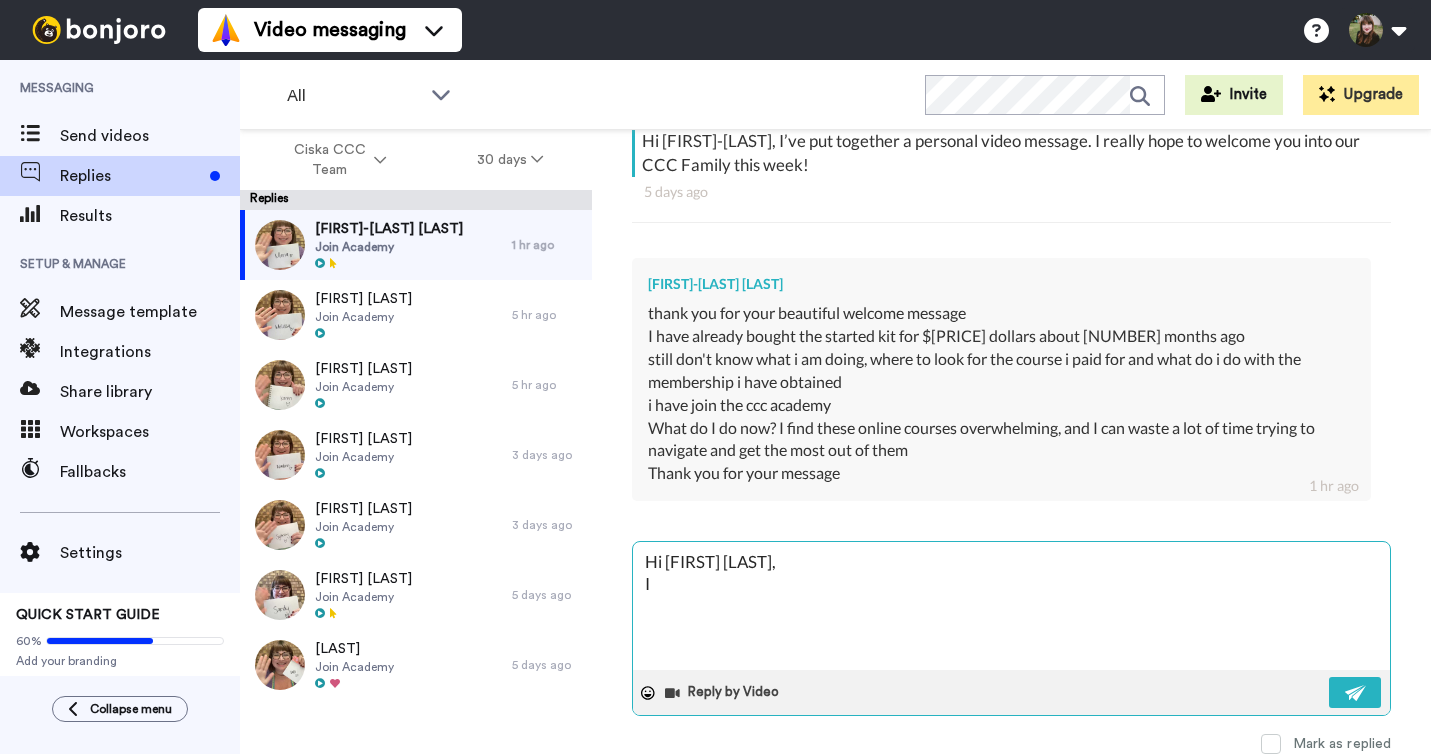 type on "x" 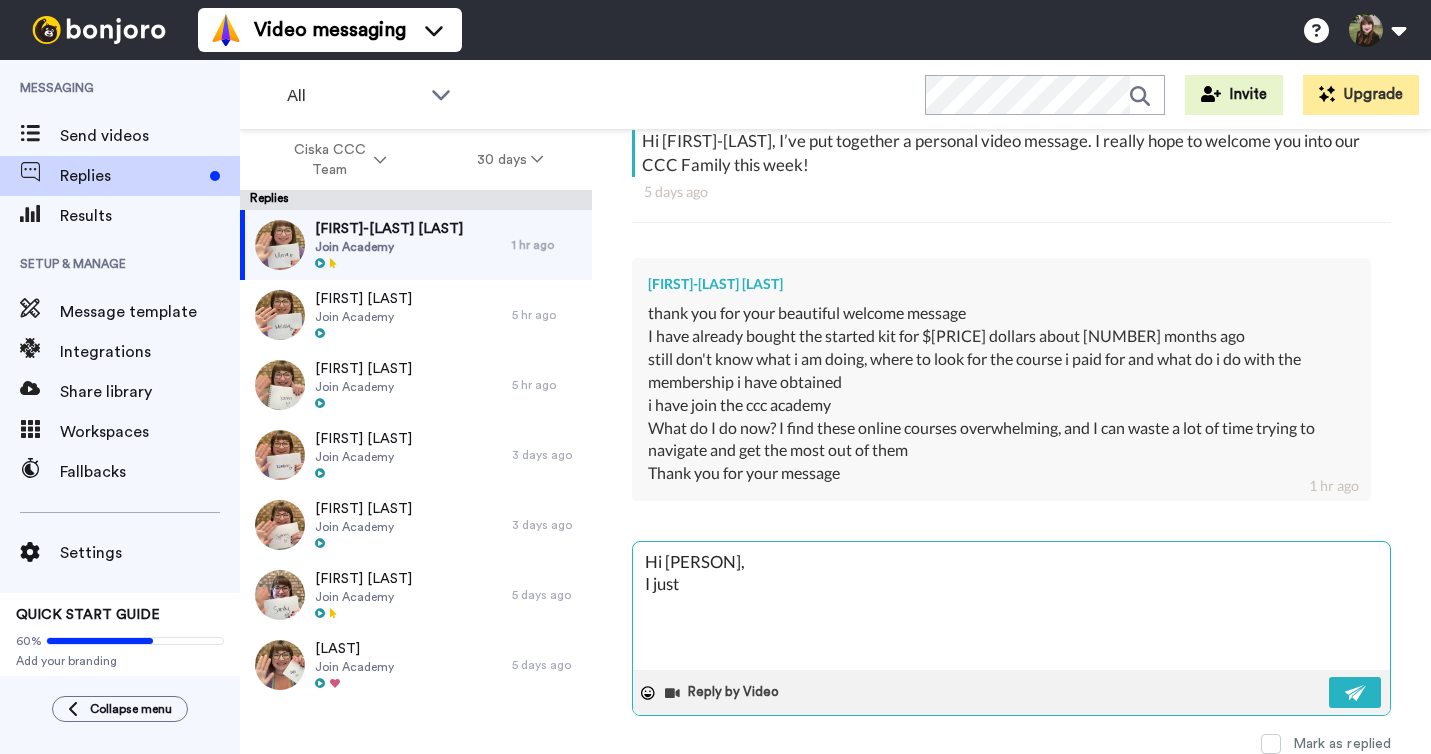 type on "x" 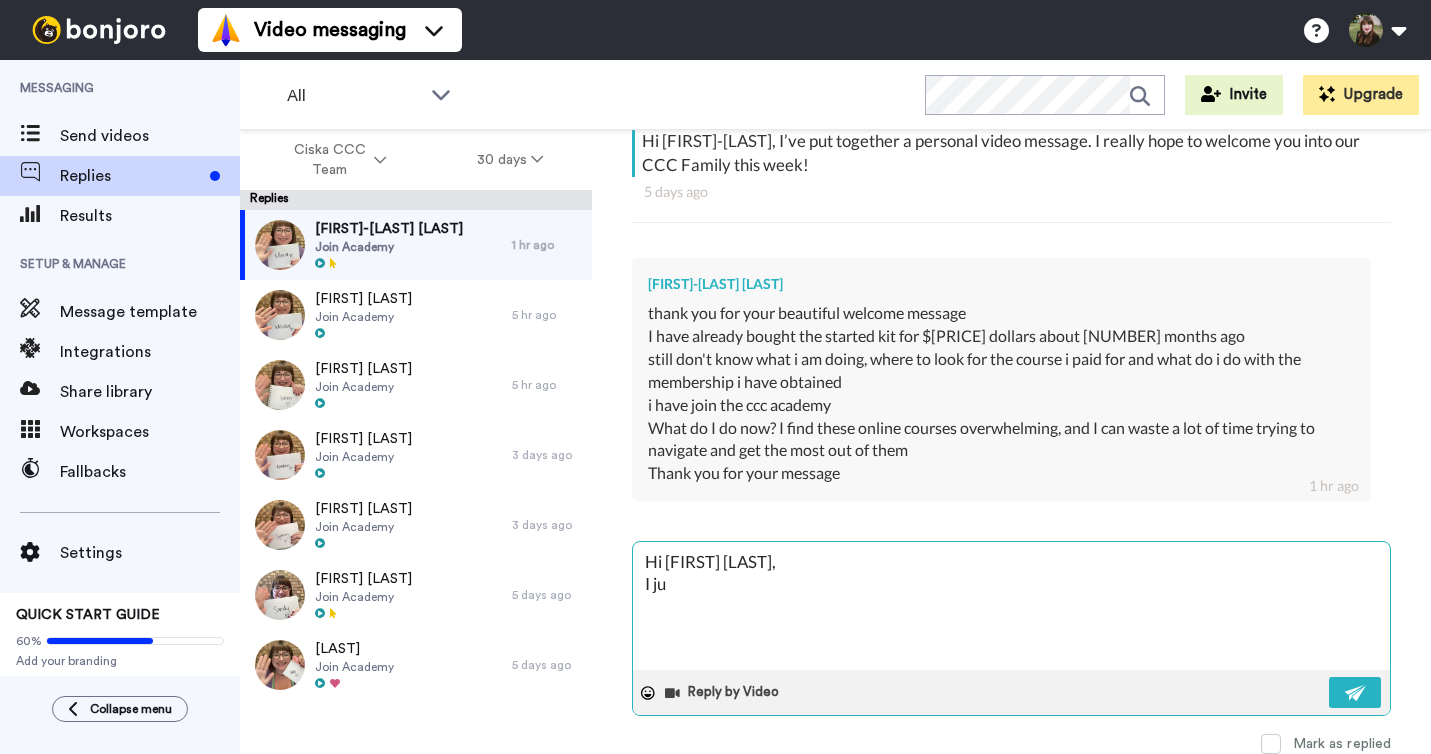 type on "x" 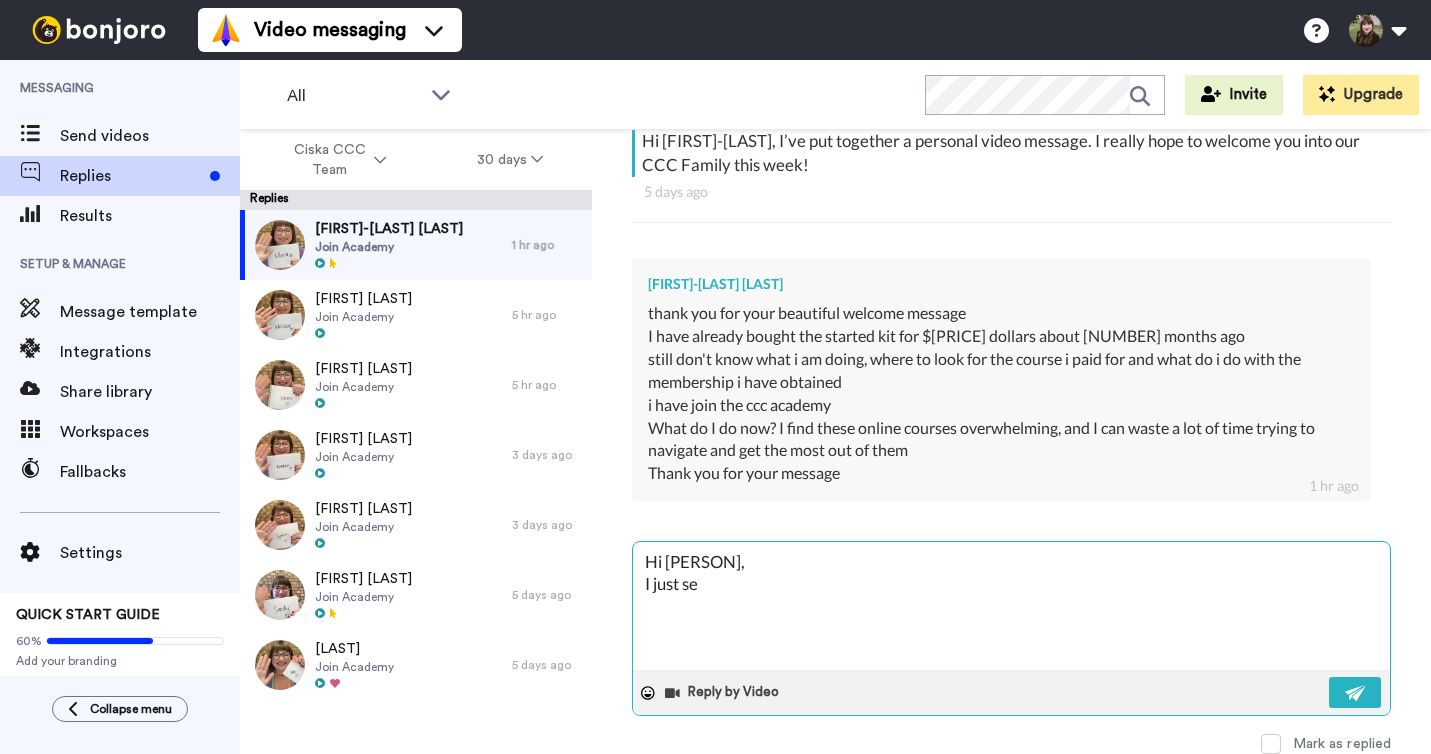 type on "x" 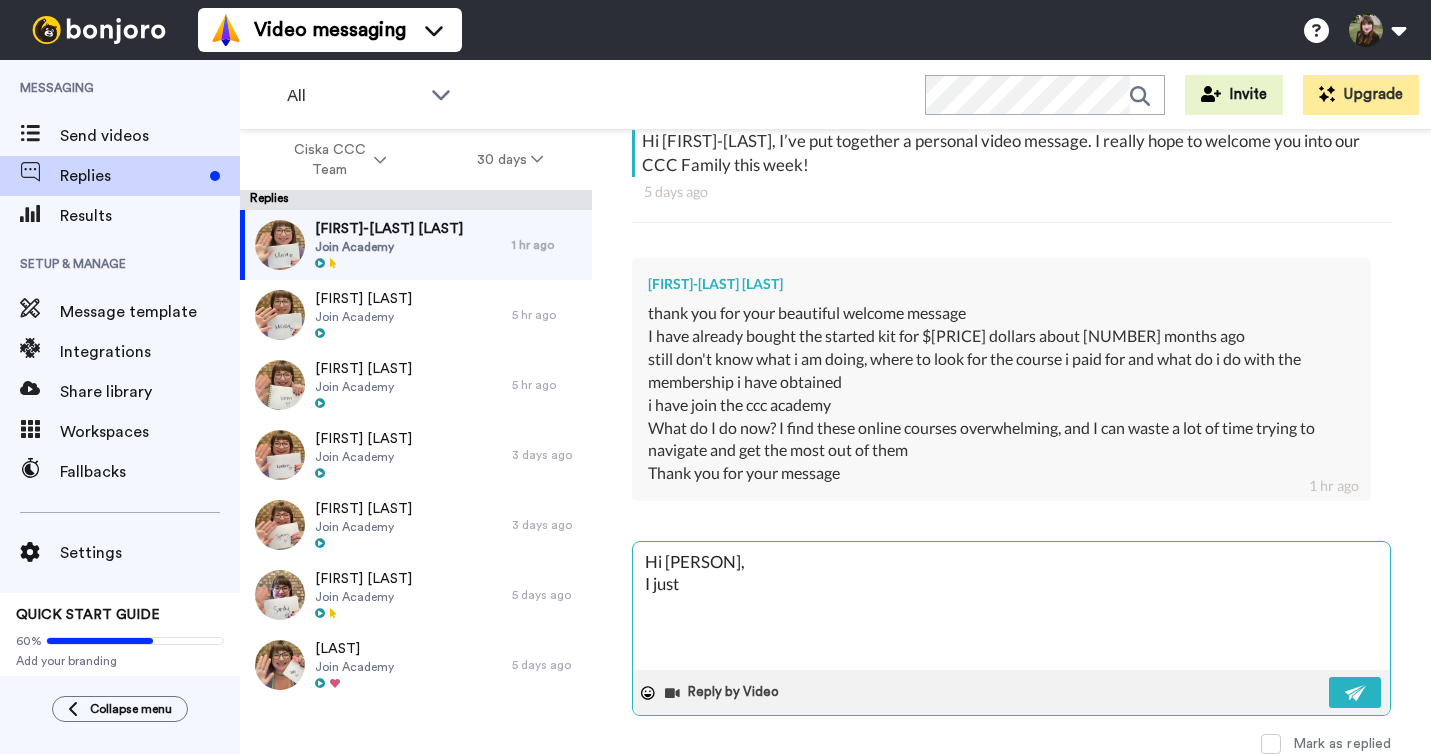 type on "x" 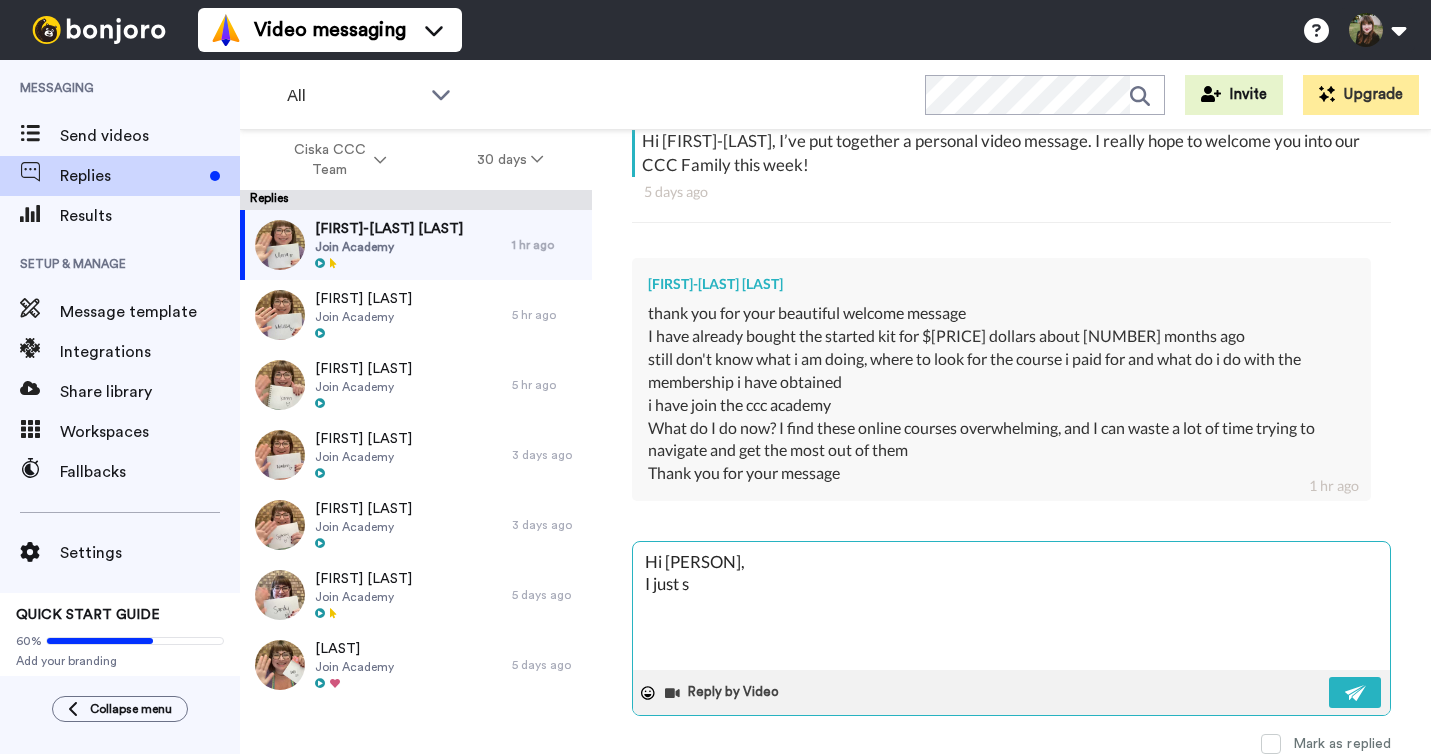 type on "x" 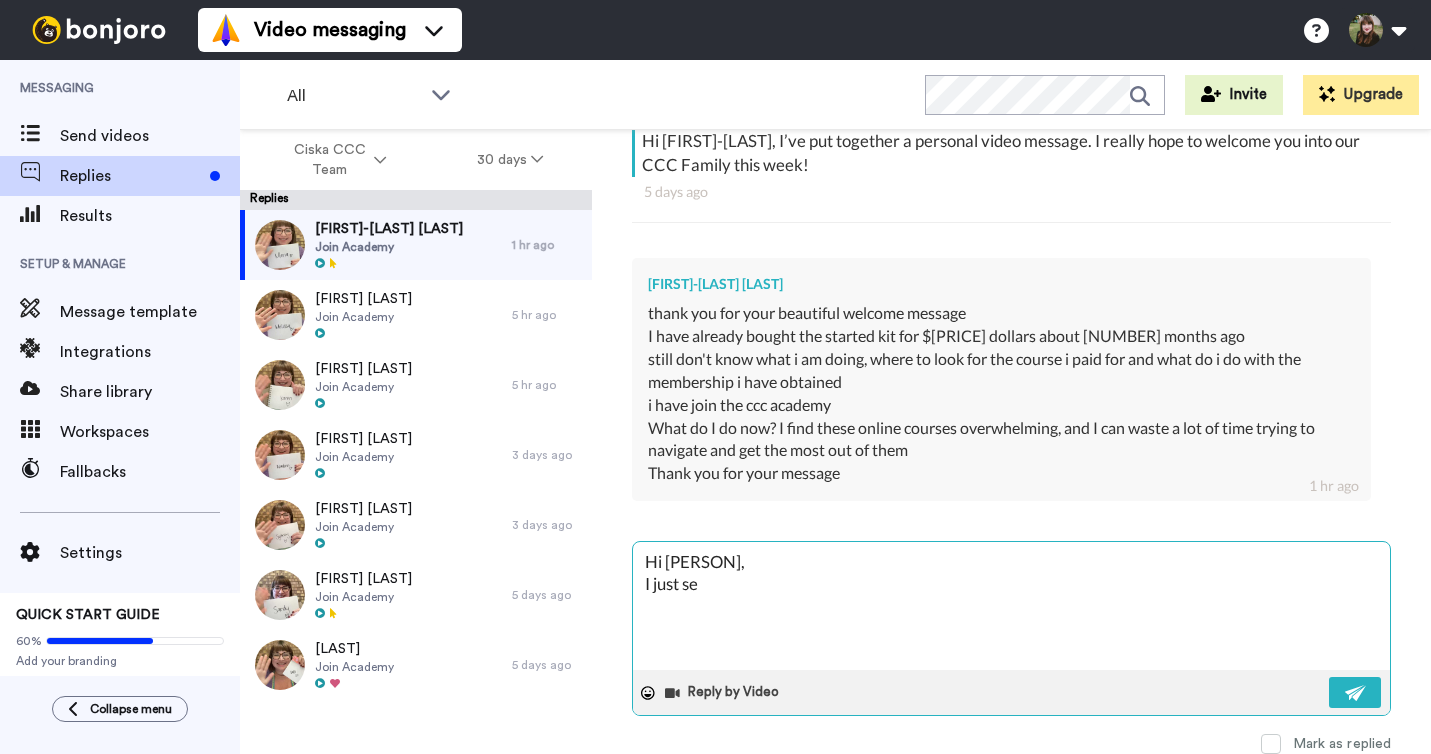 type on "x" 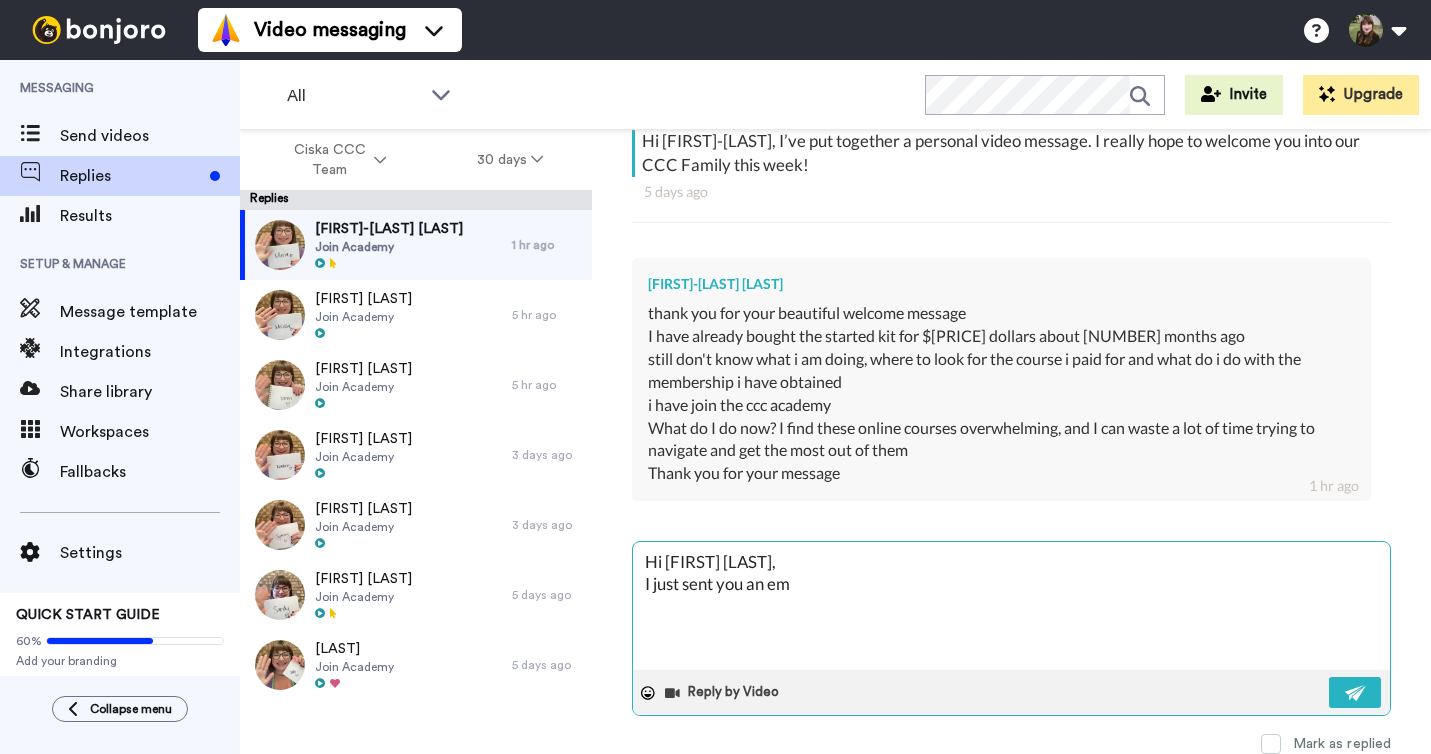 type on "x" 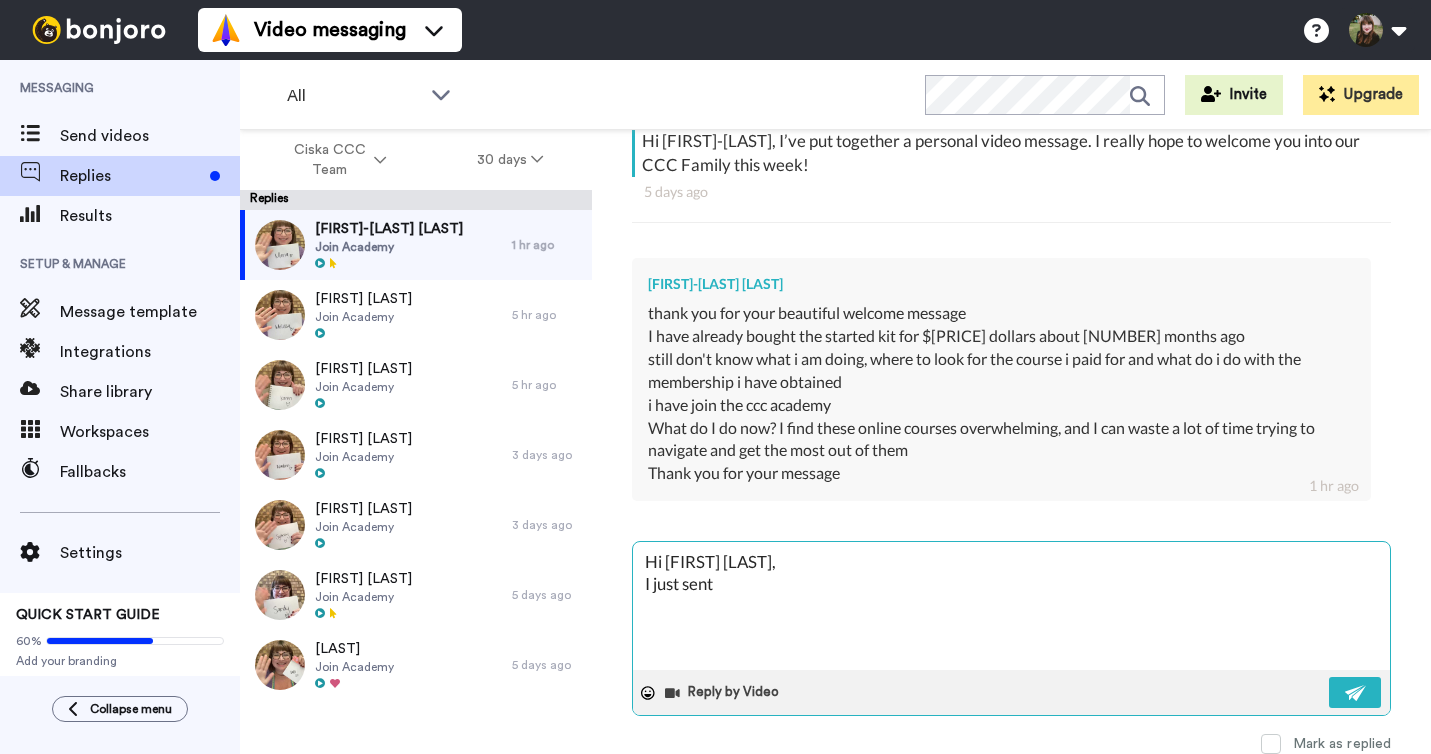 type on "x" 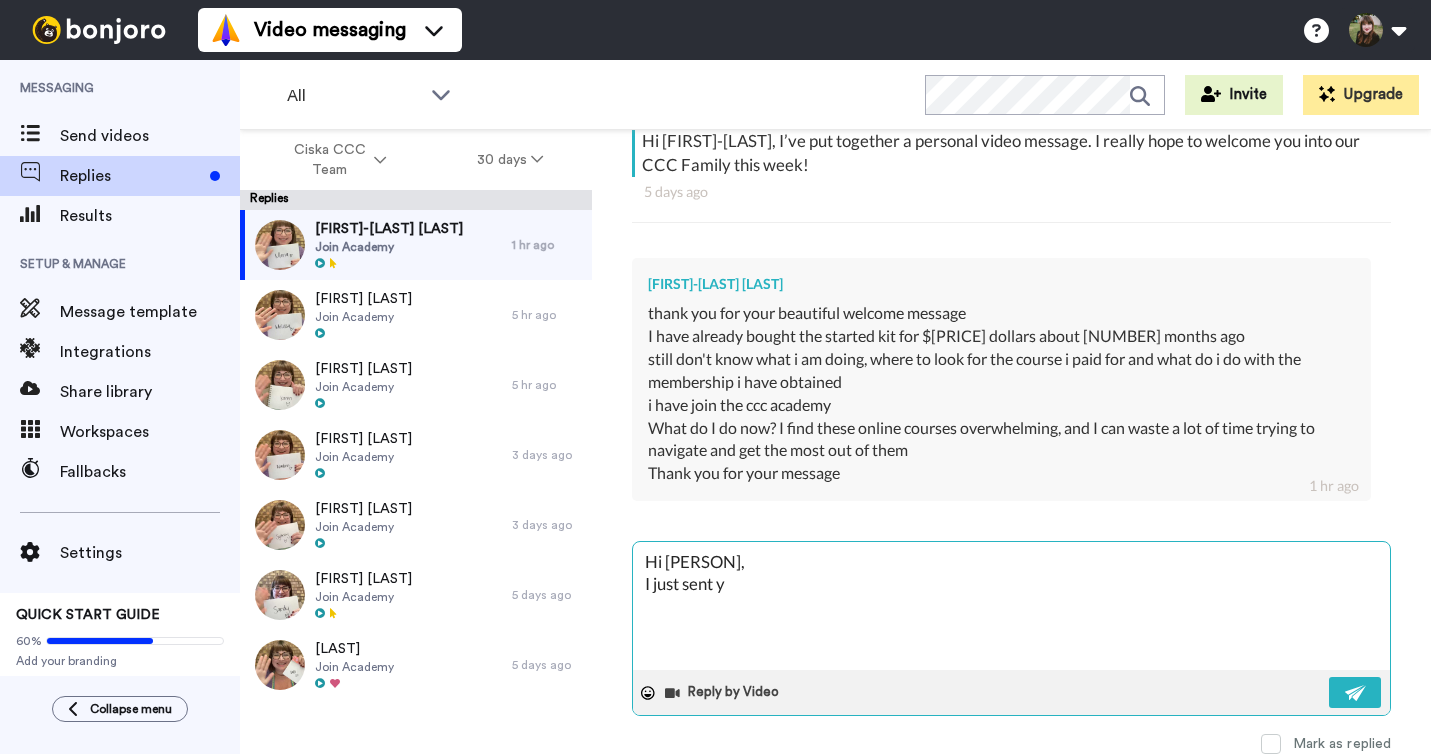 type on "x" 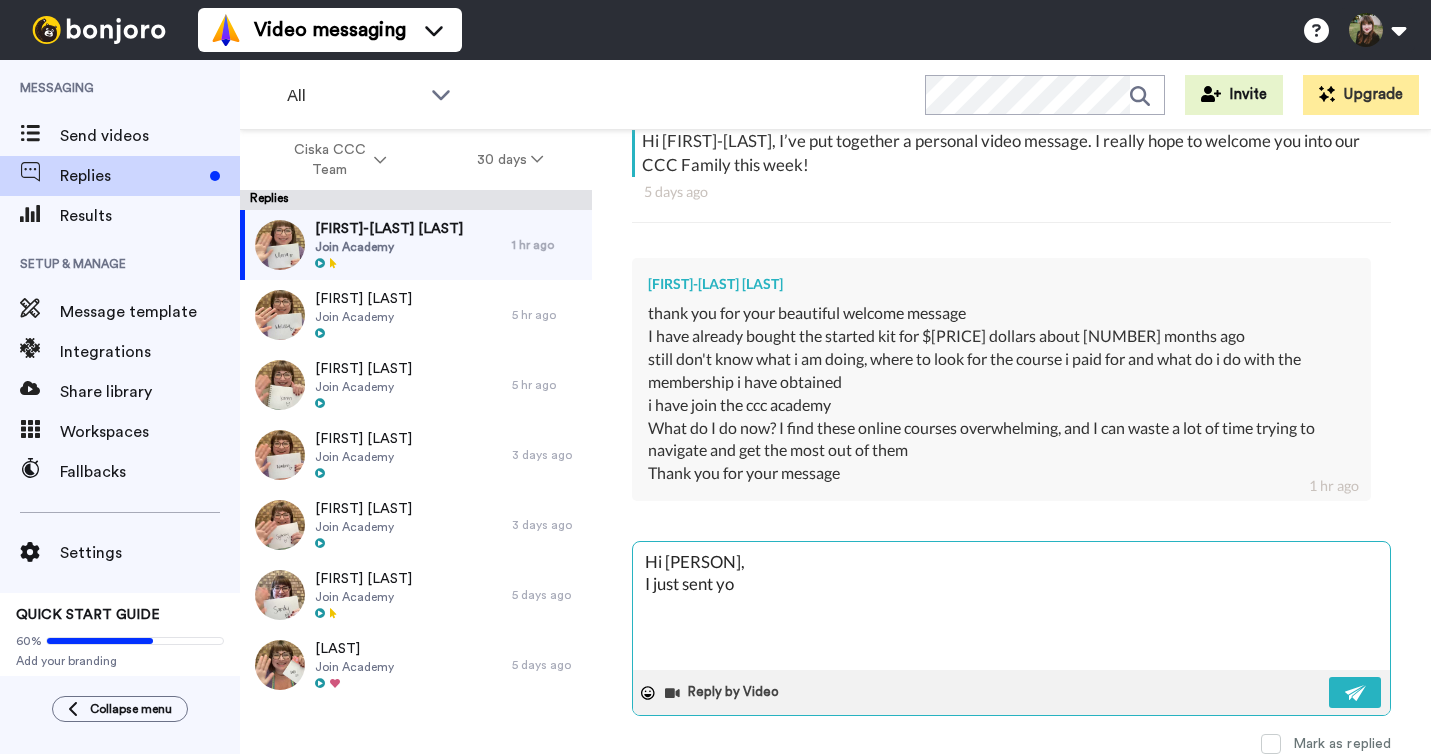 type on "x" 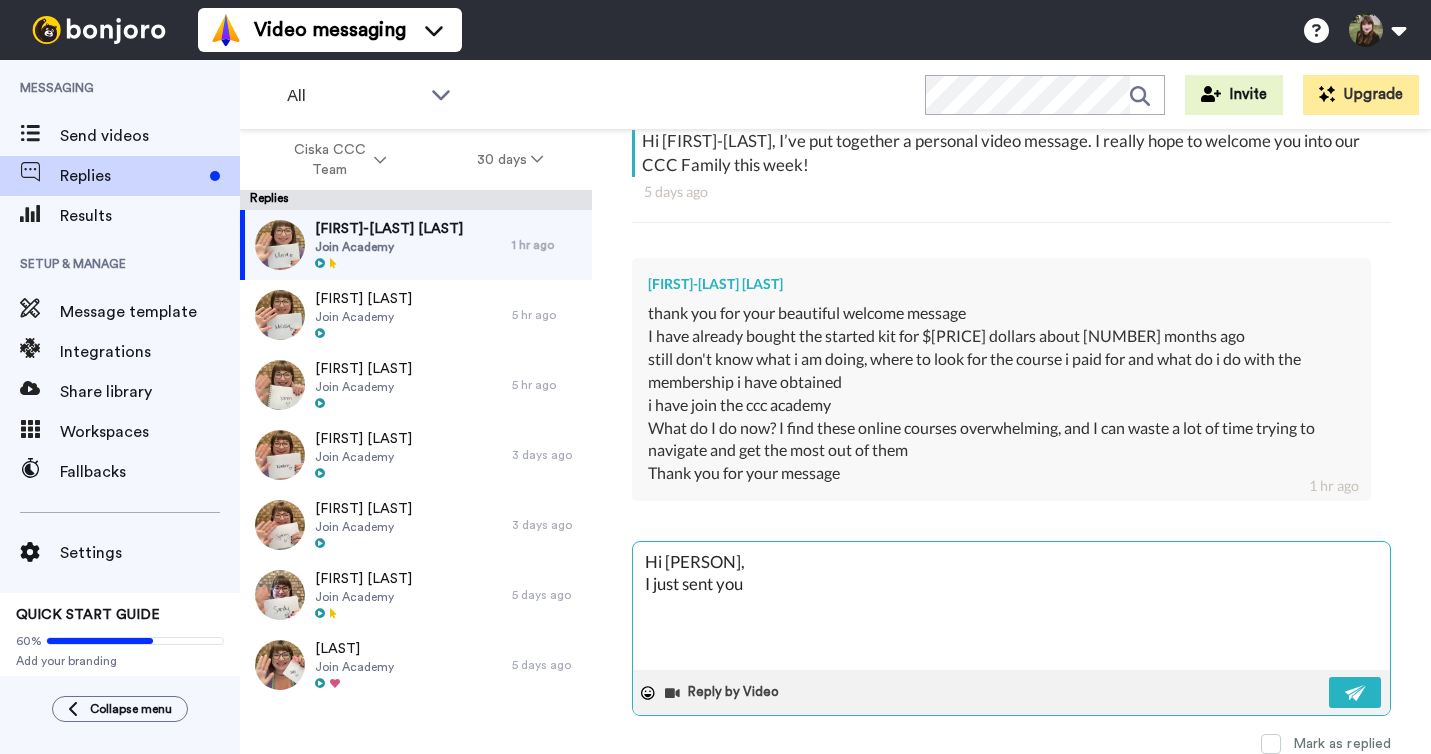 type on "x" 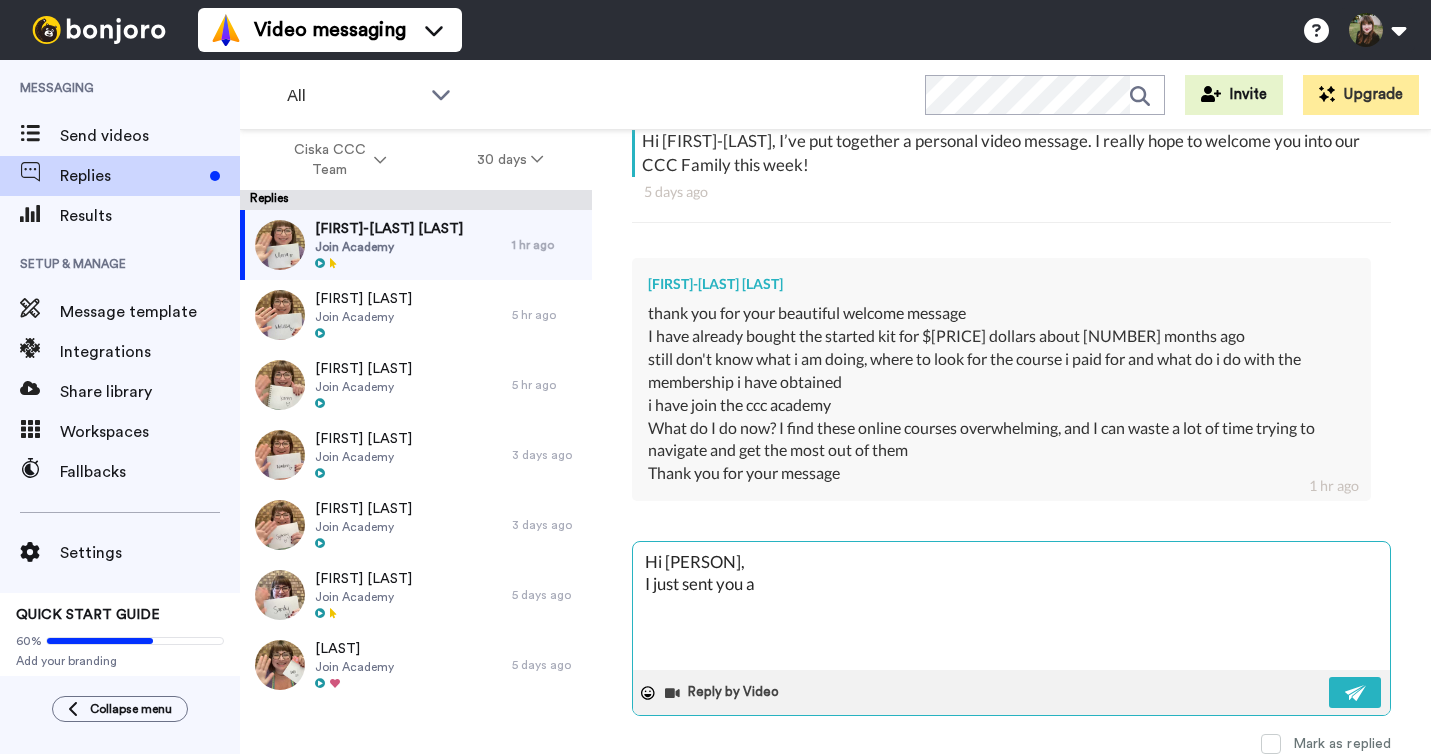 type on "x" 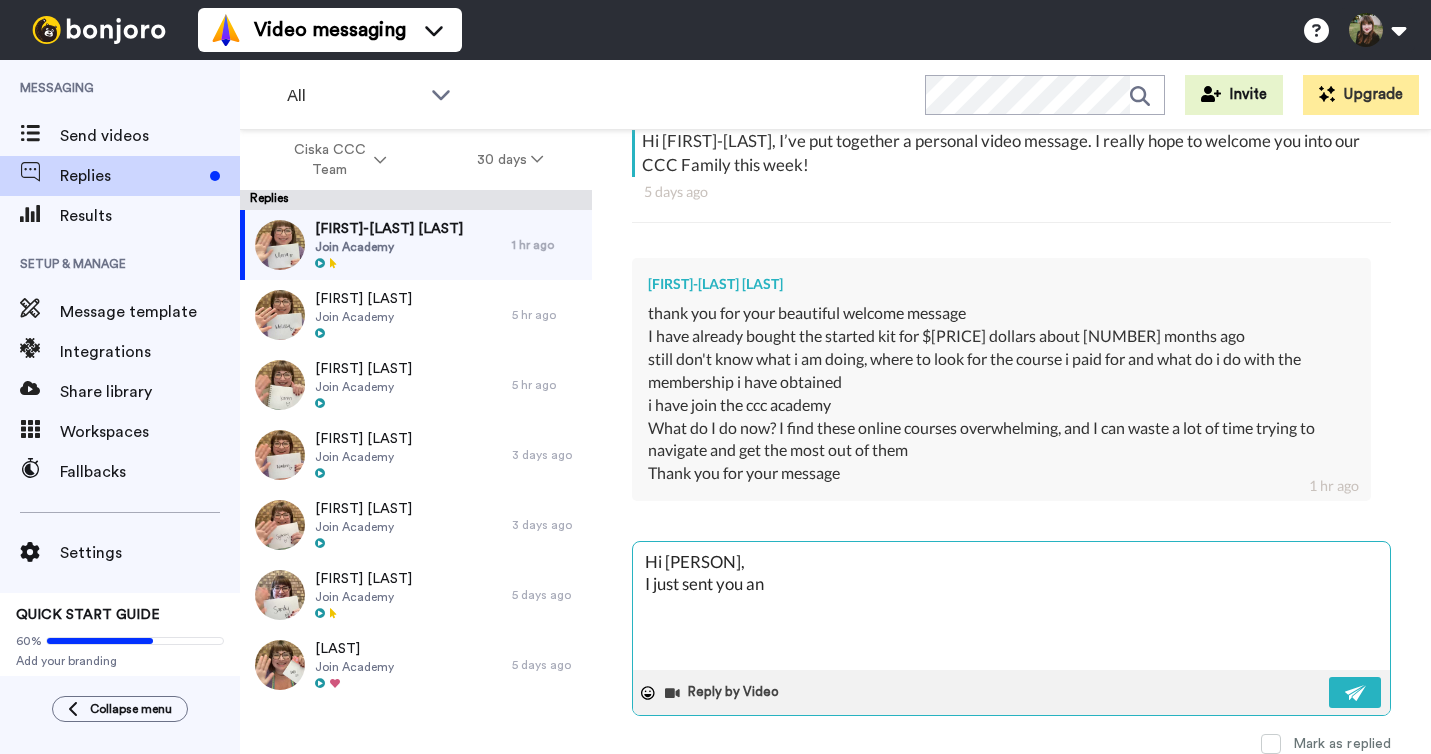 type on "x" 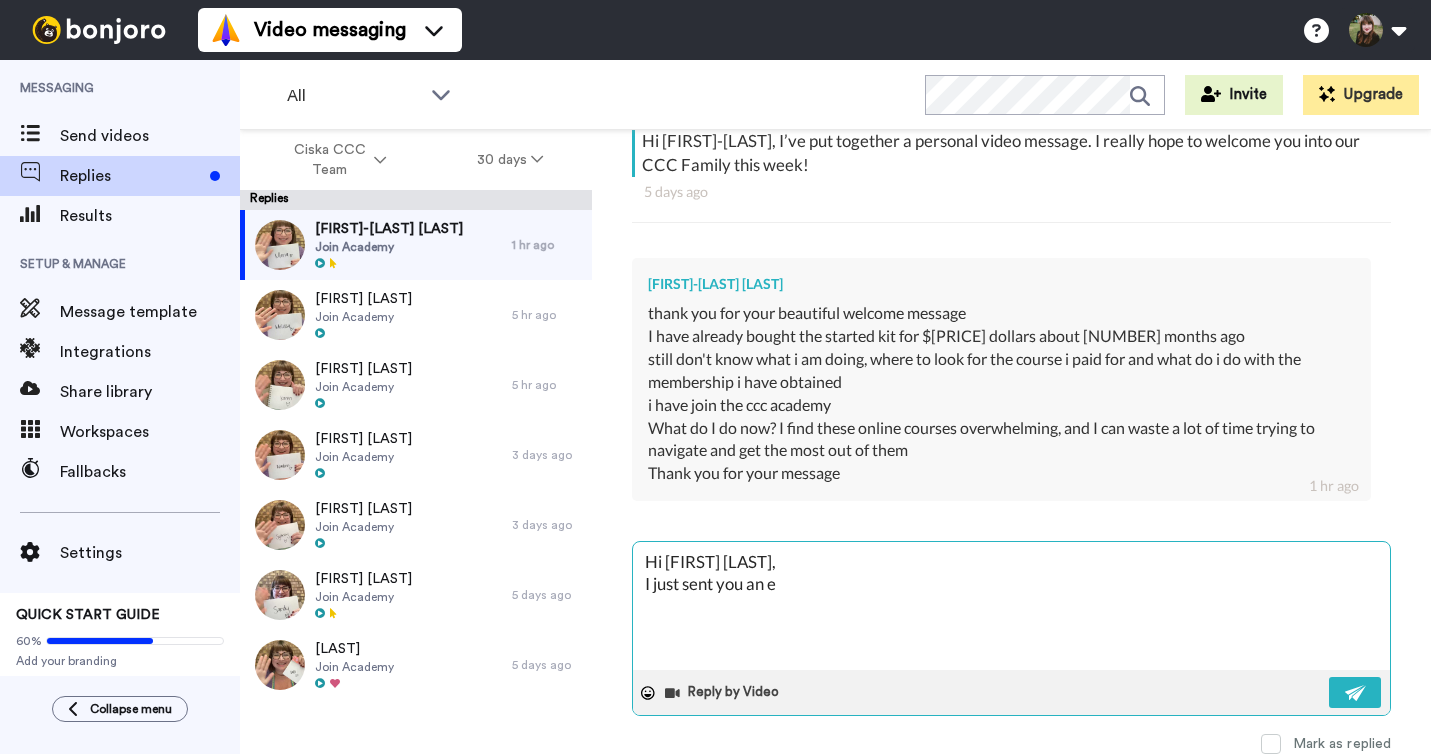 type on "x" 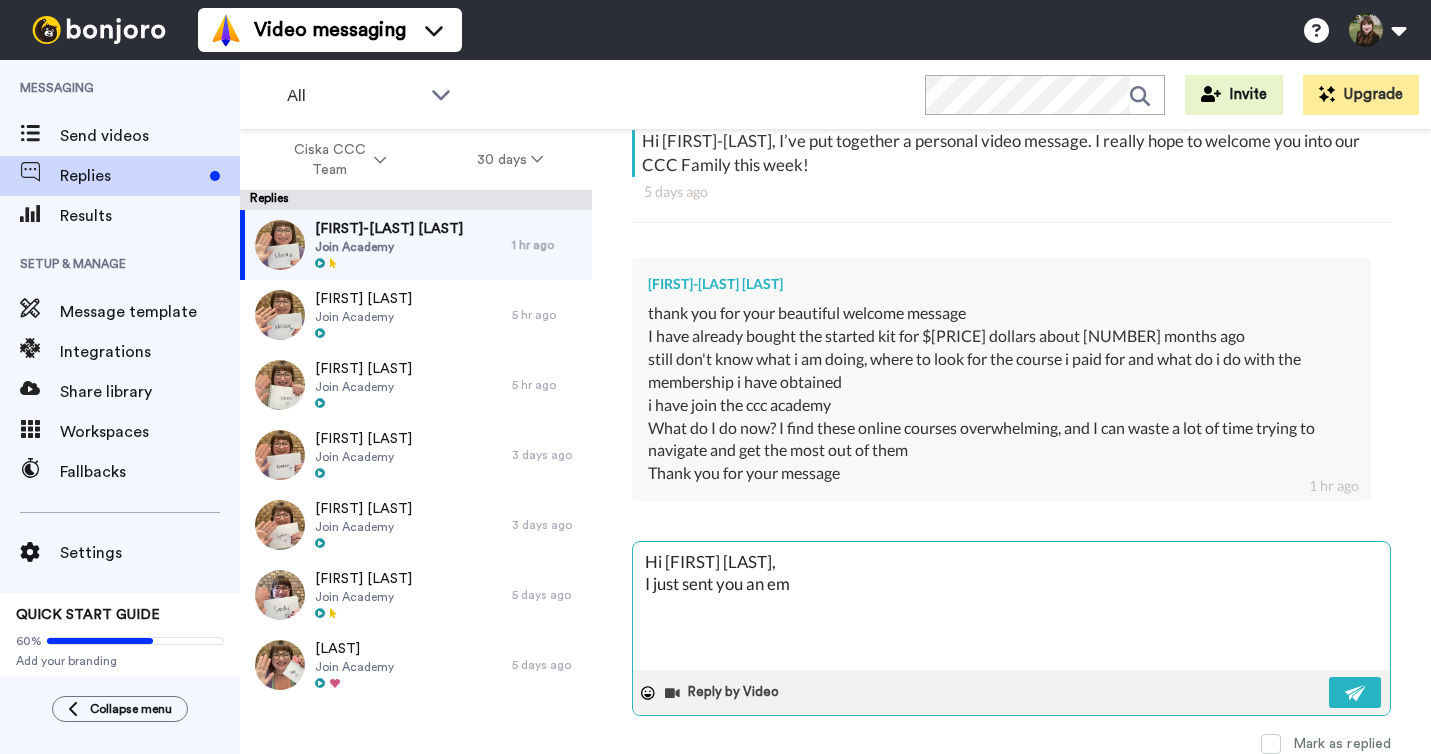 type on "x" 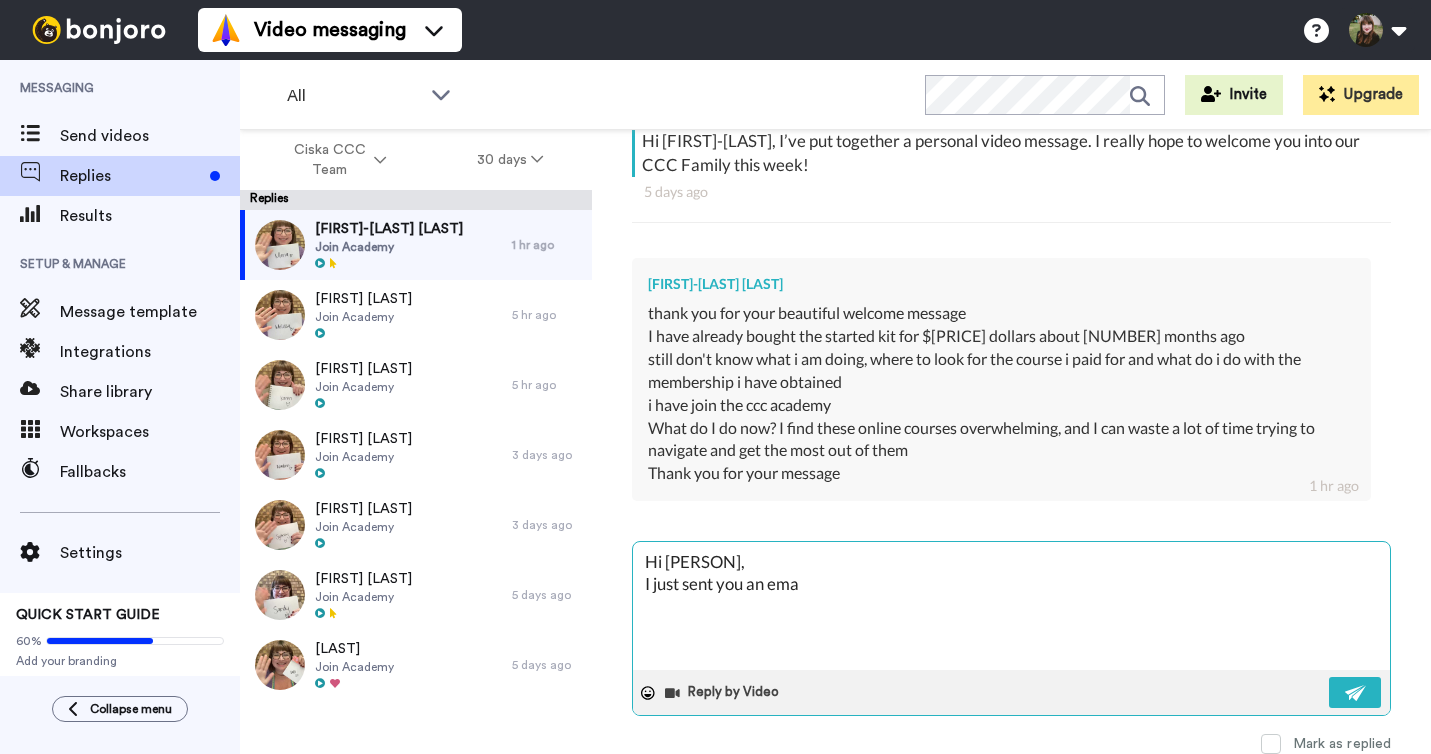 type on "x" 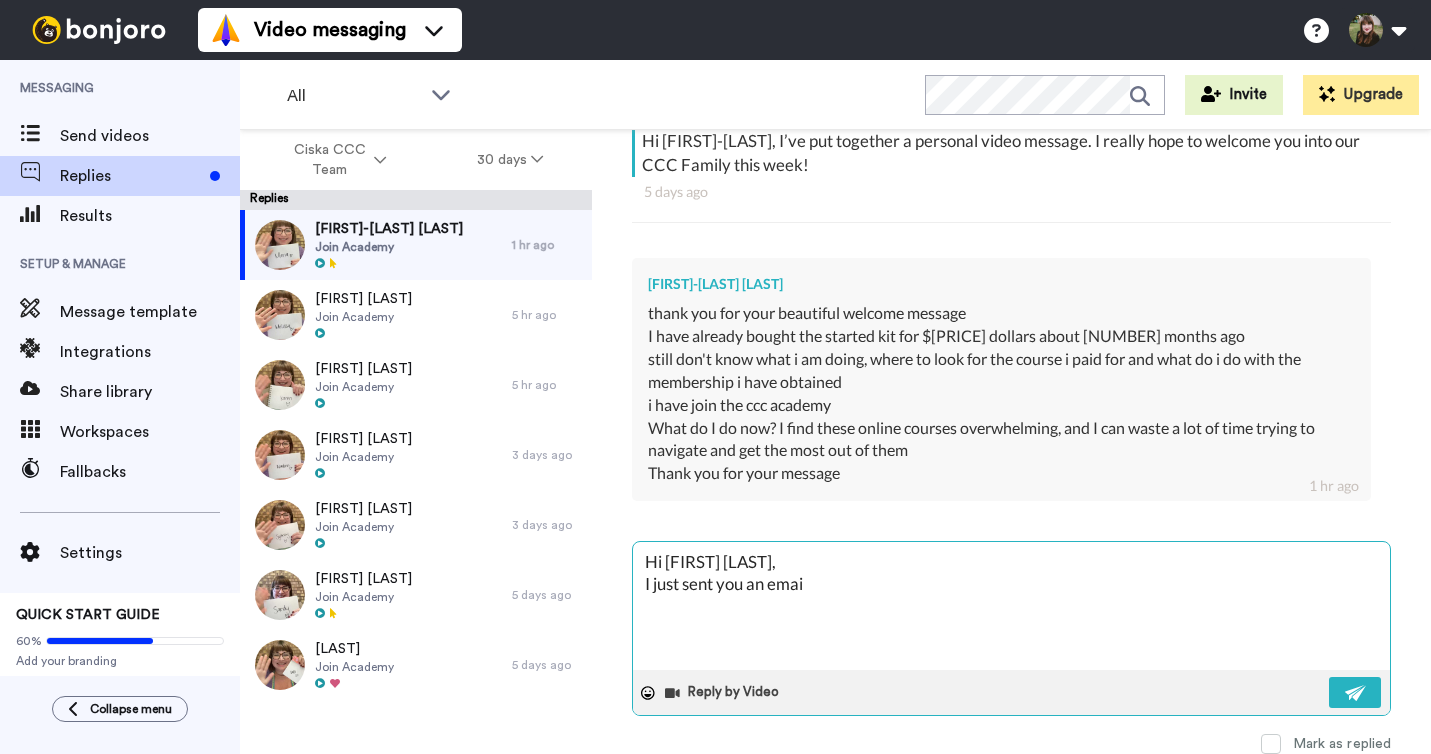 type on "x" 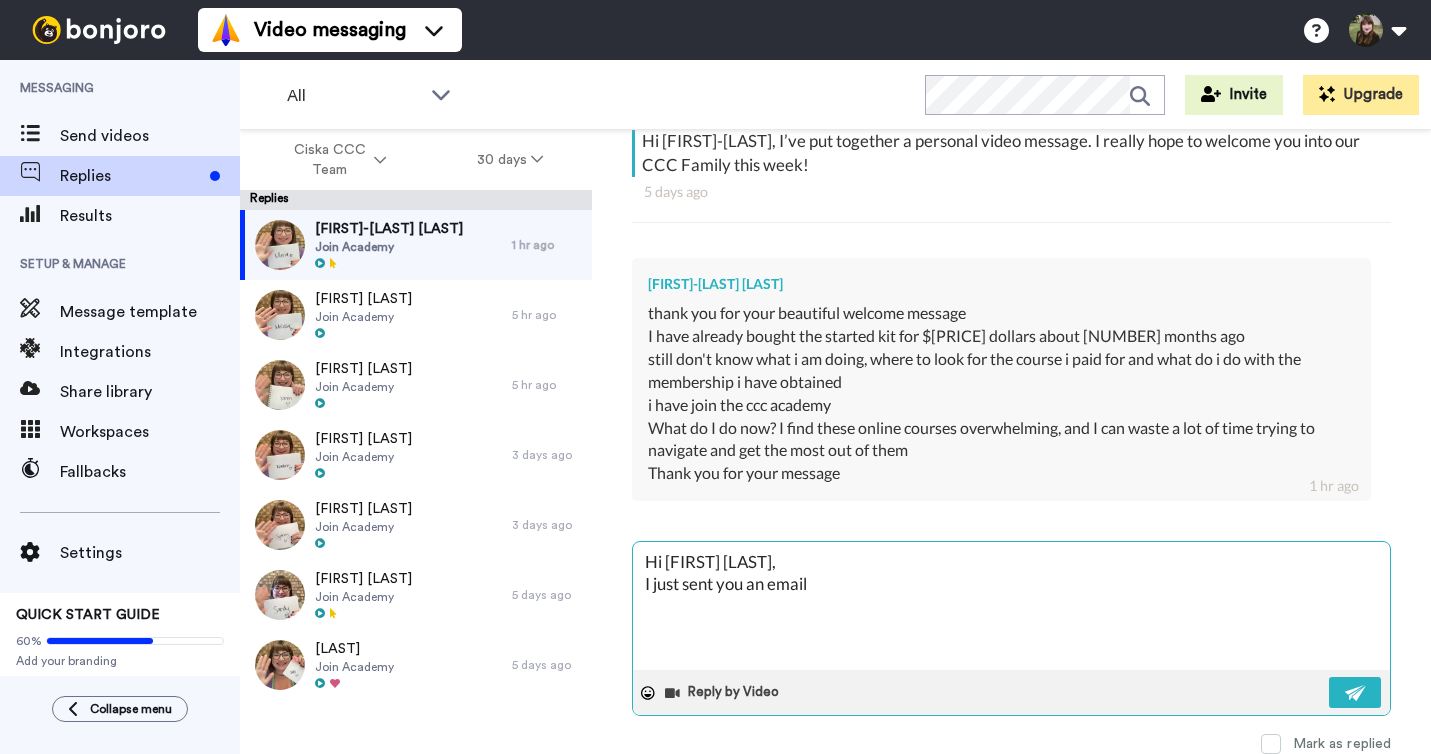 type on "x" 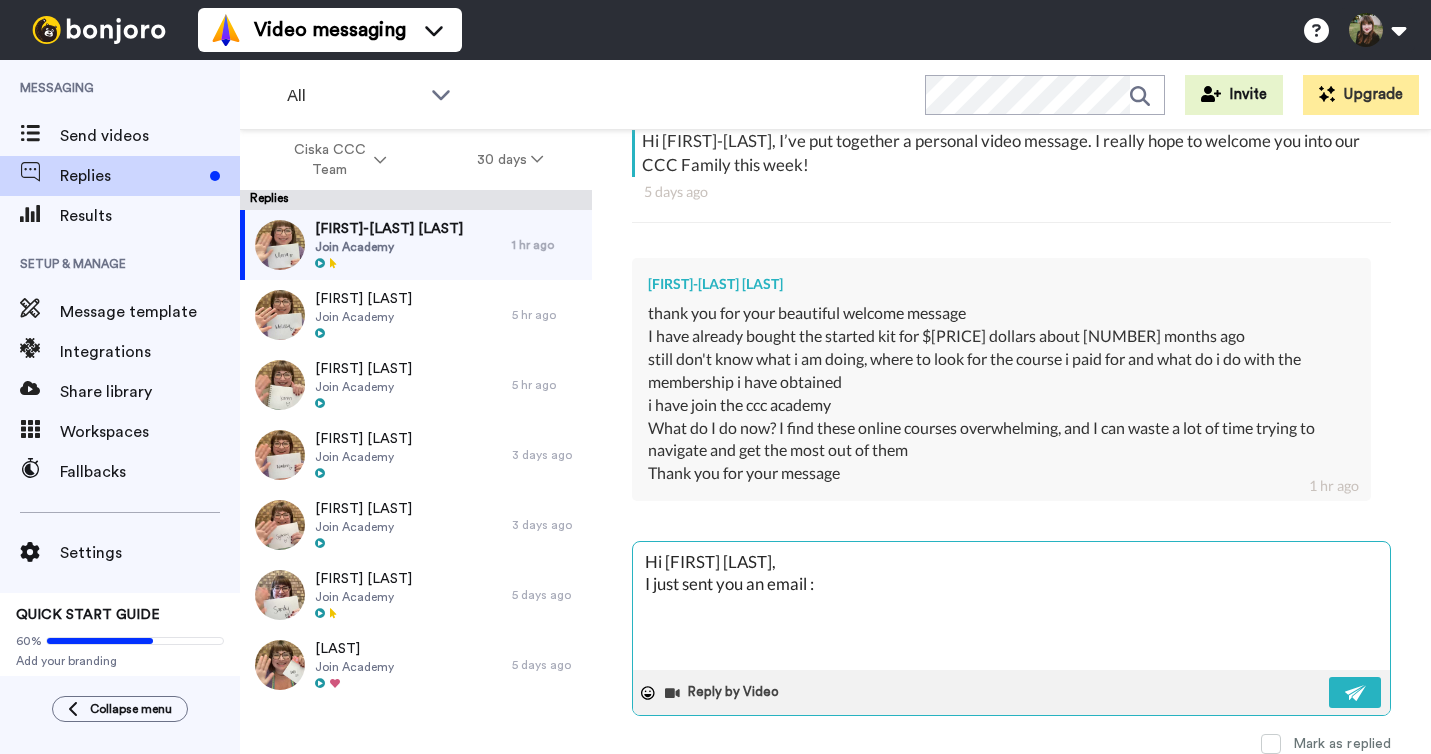 type on "x" 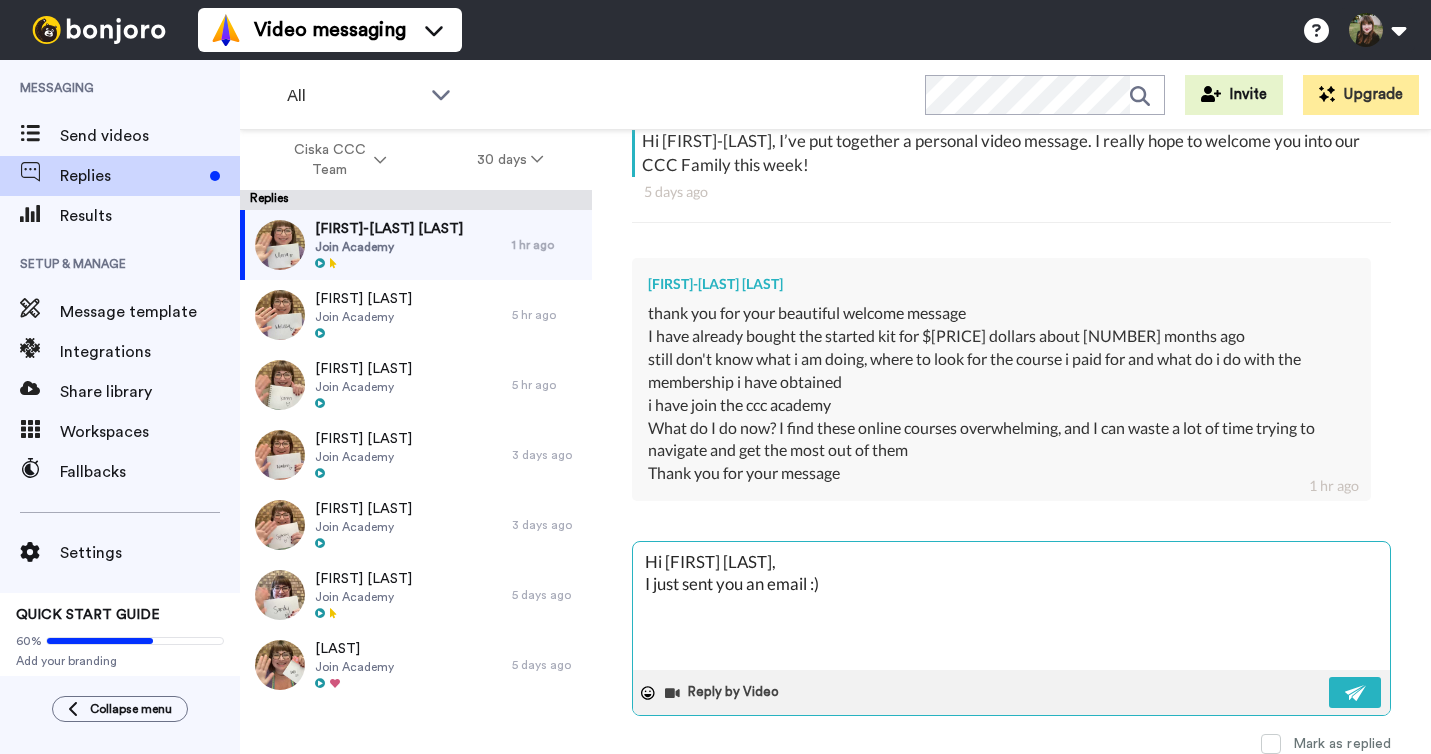 type on "x" 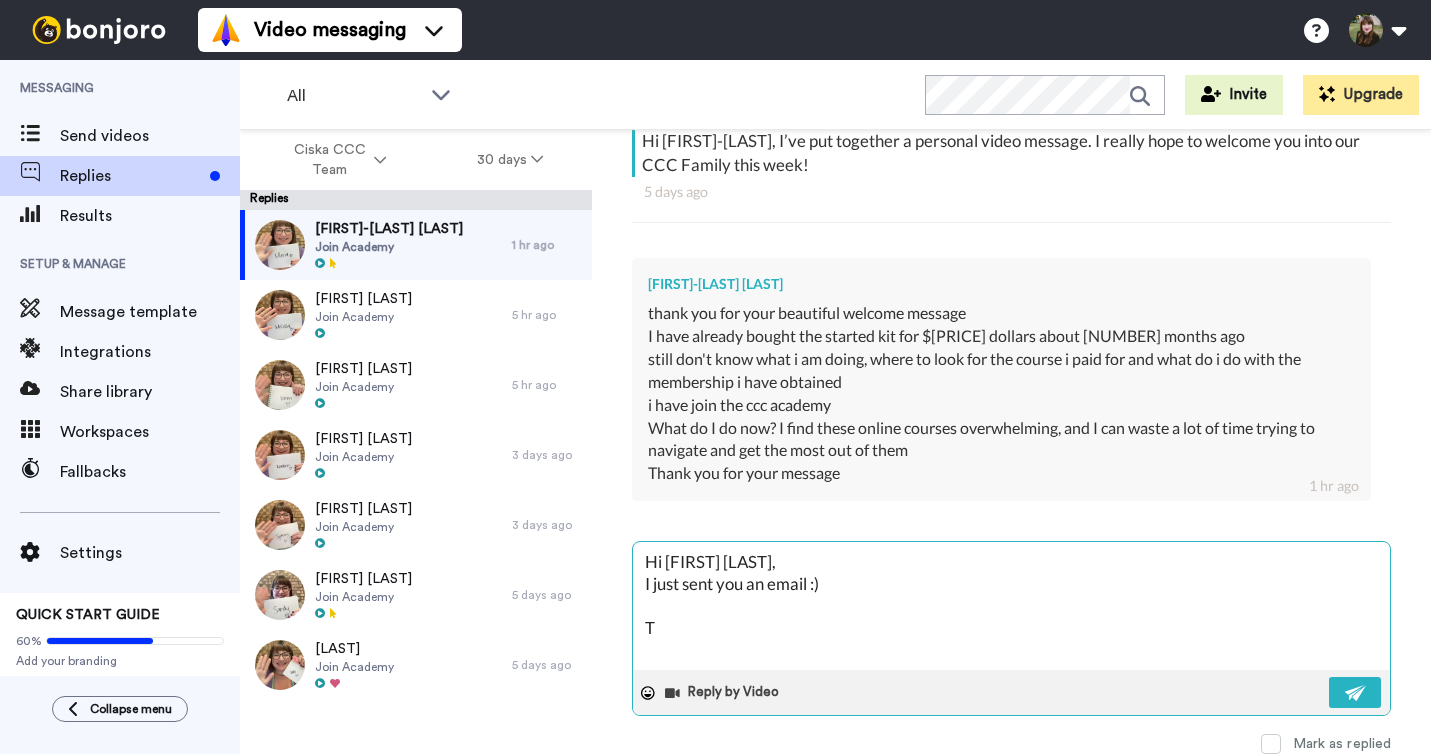 type on "x" 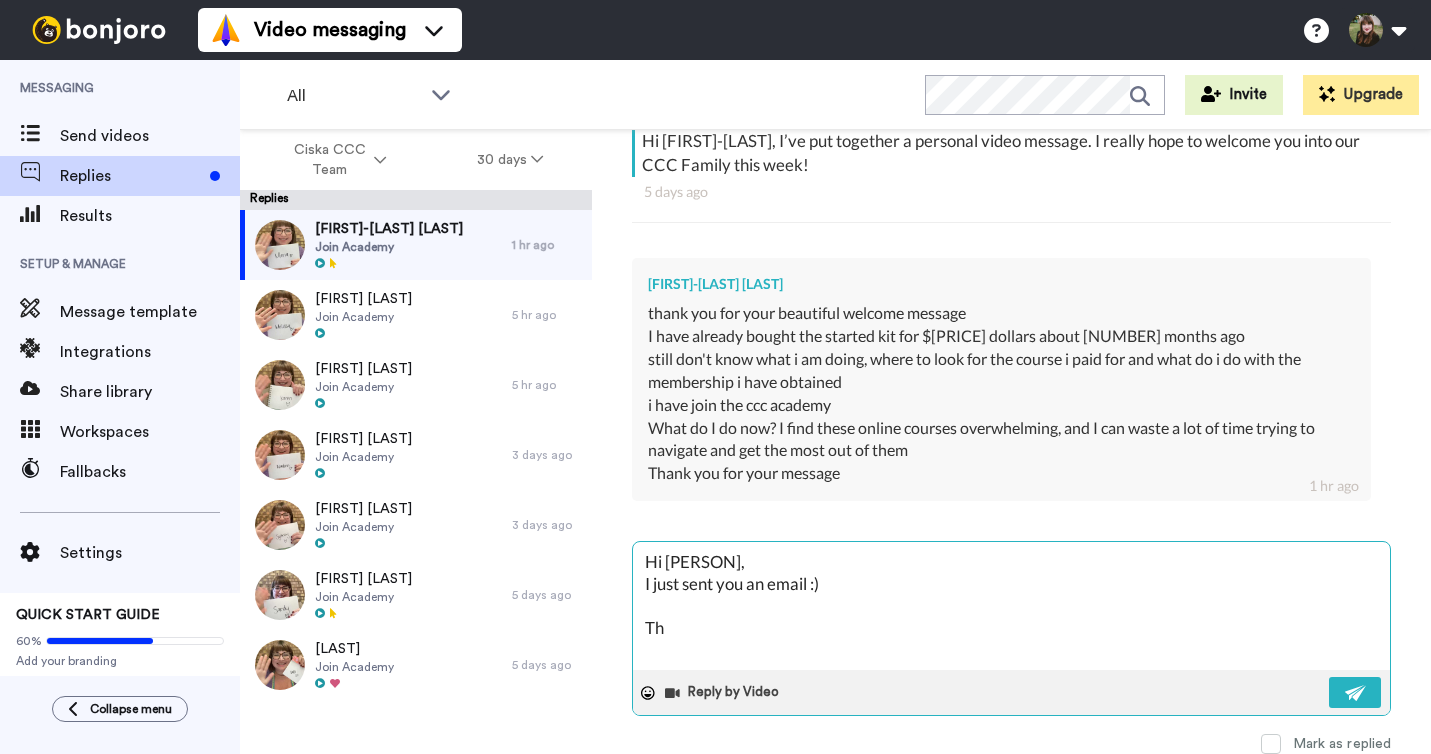 type on "x" 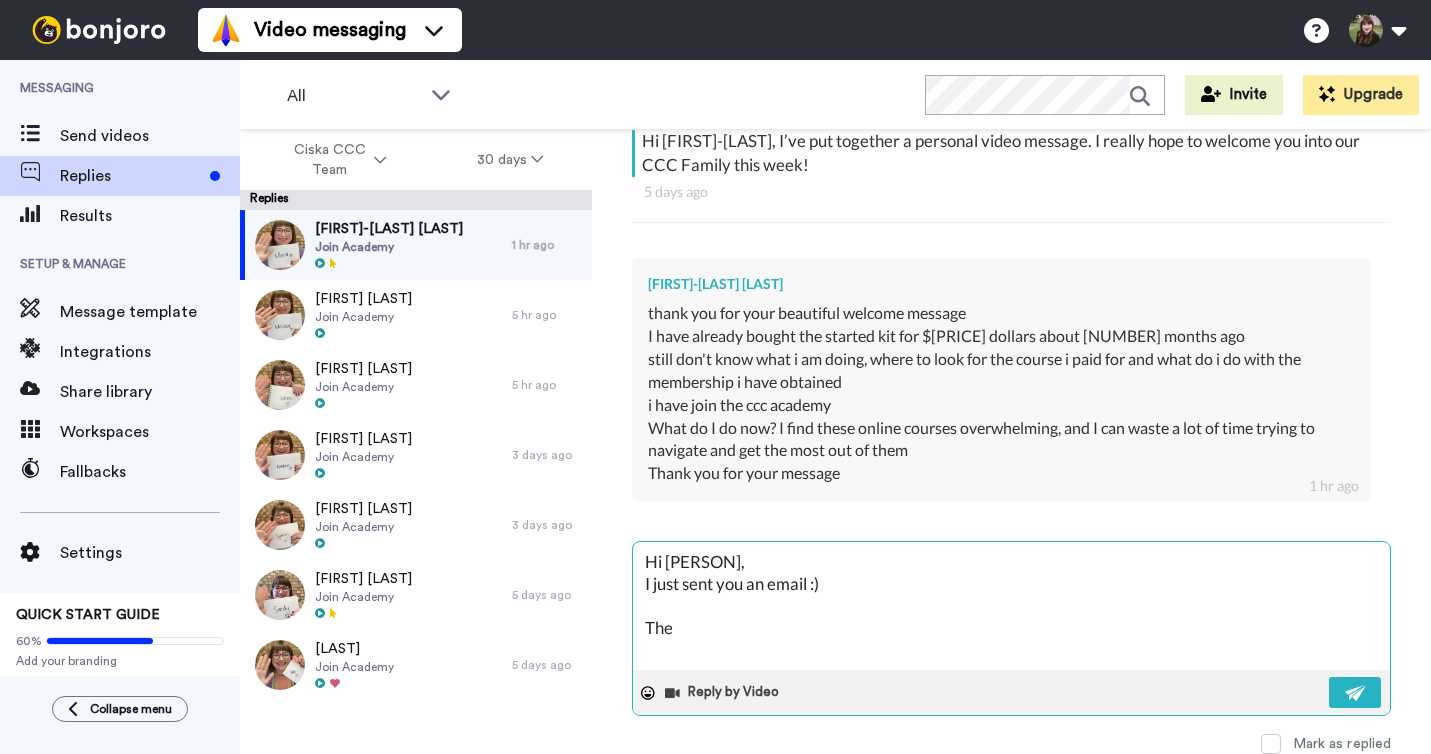type on "x" 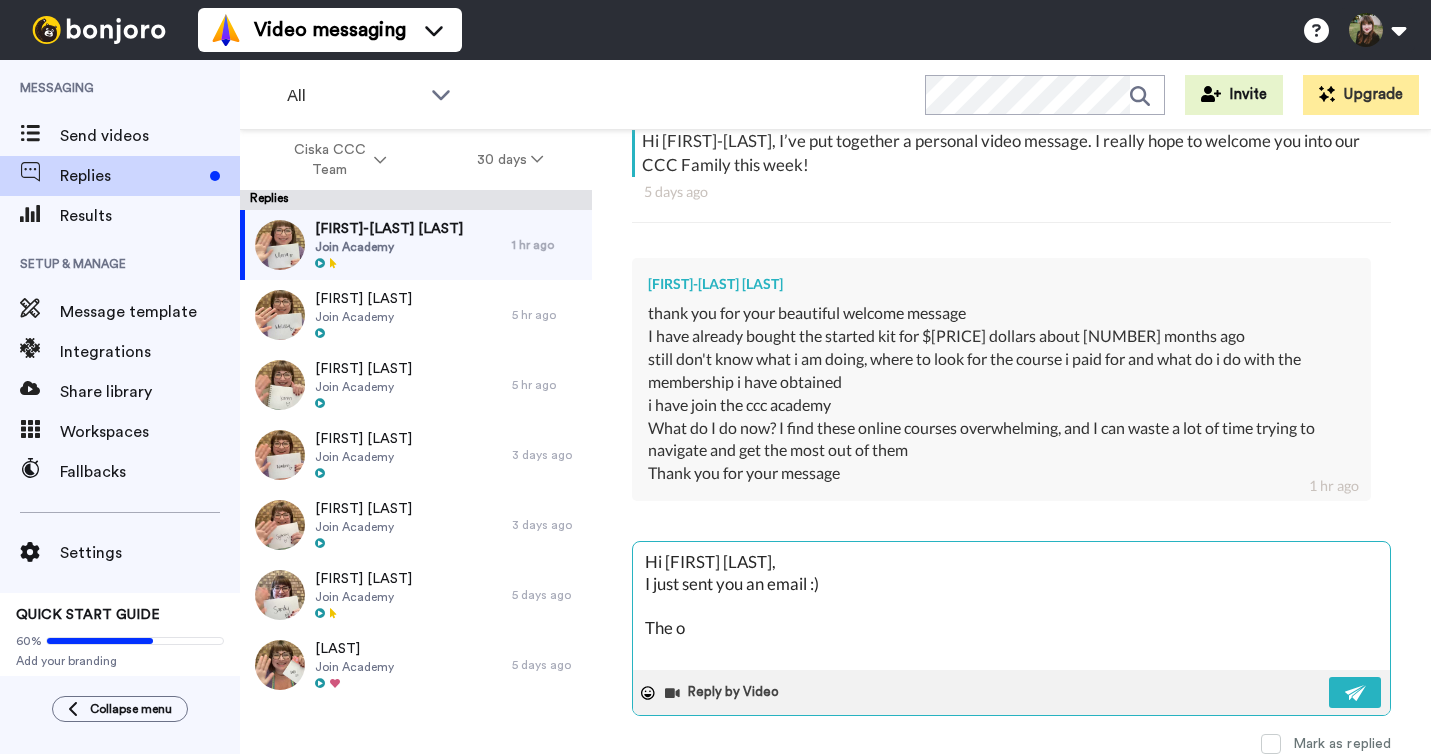 type on "x" 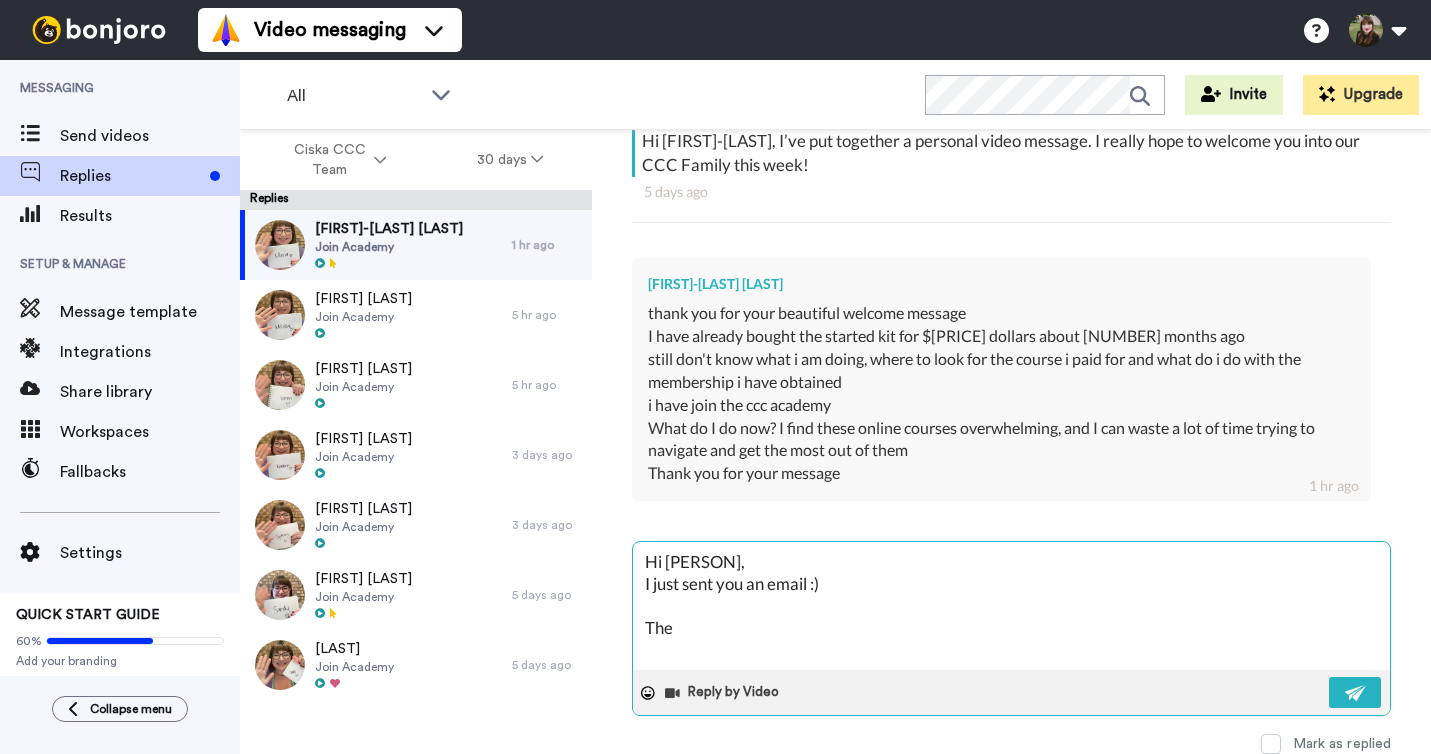 type on "x" 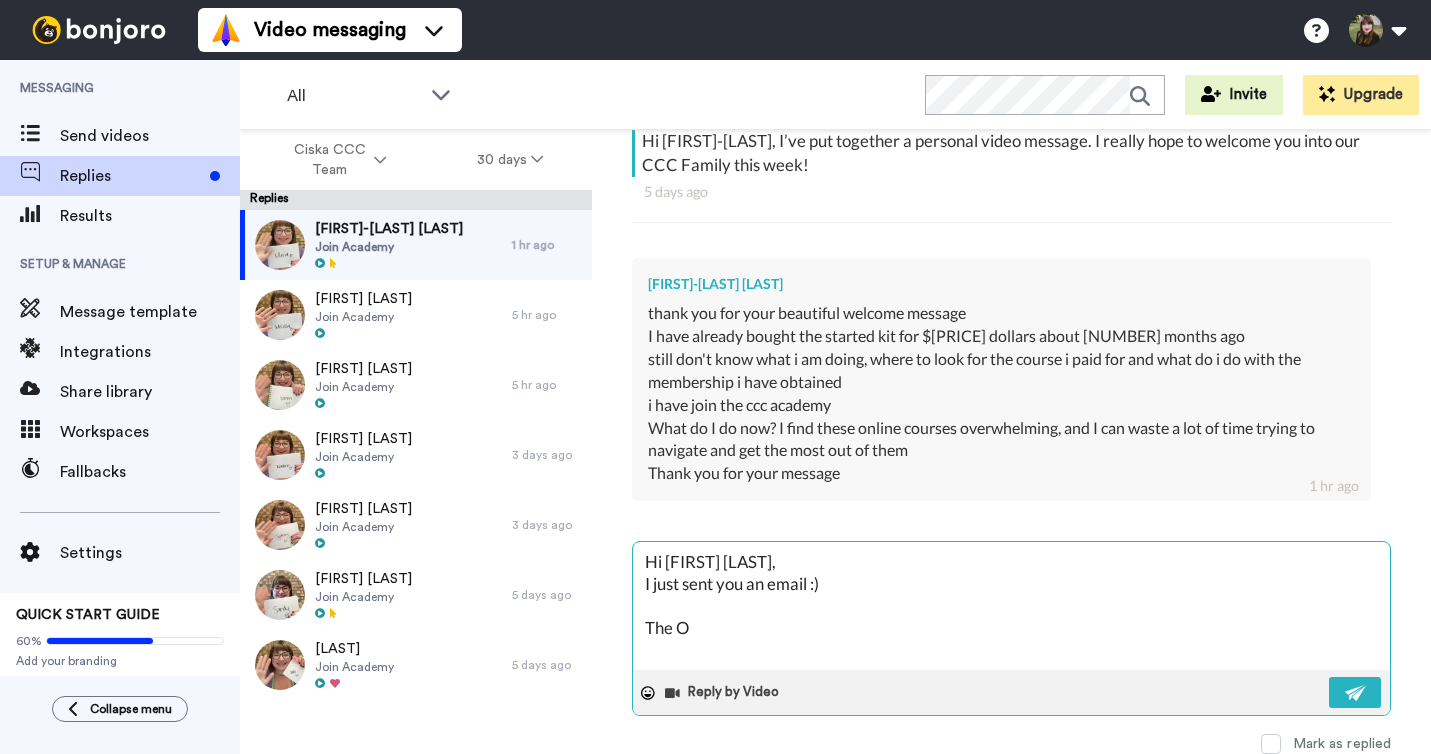 type on "x" 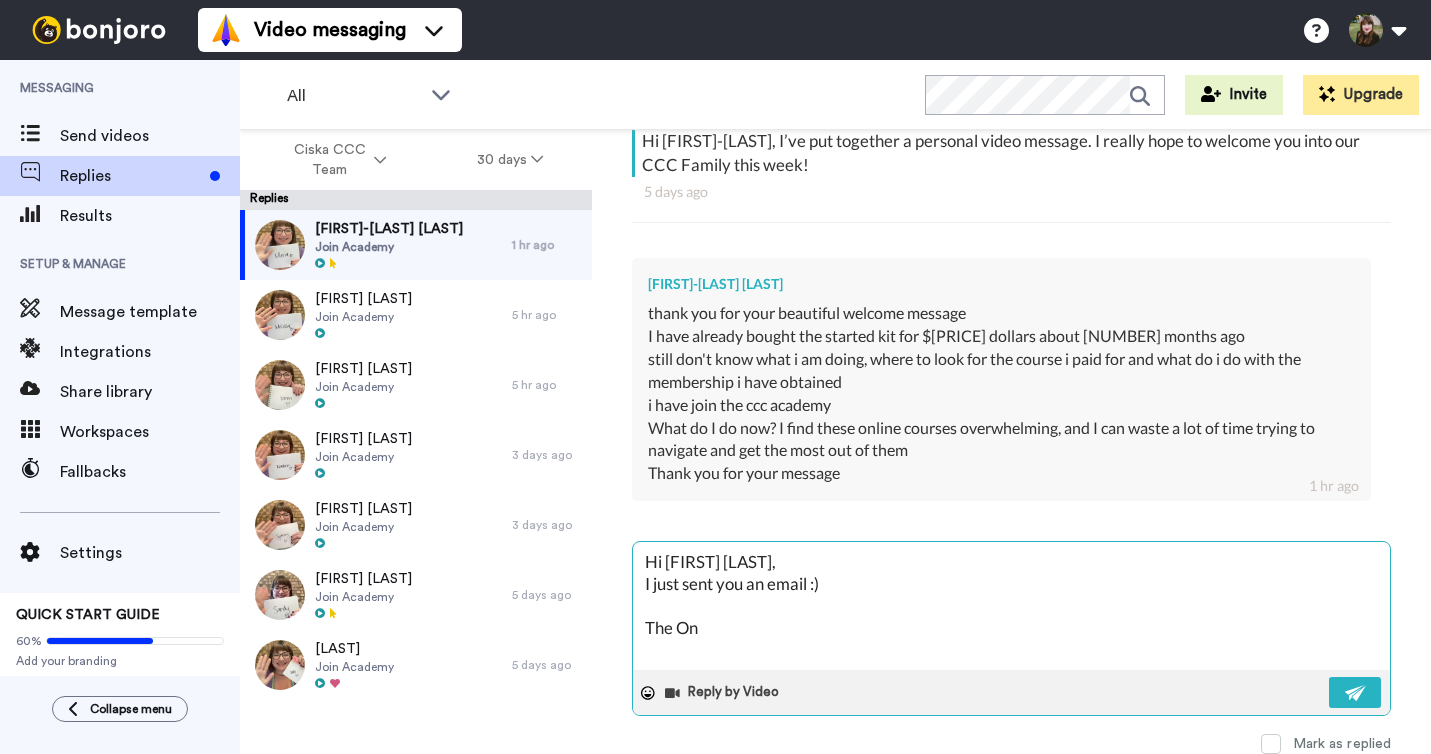 type on "x" 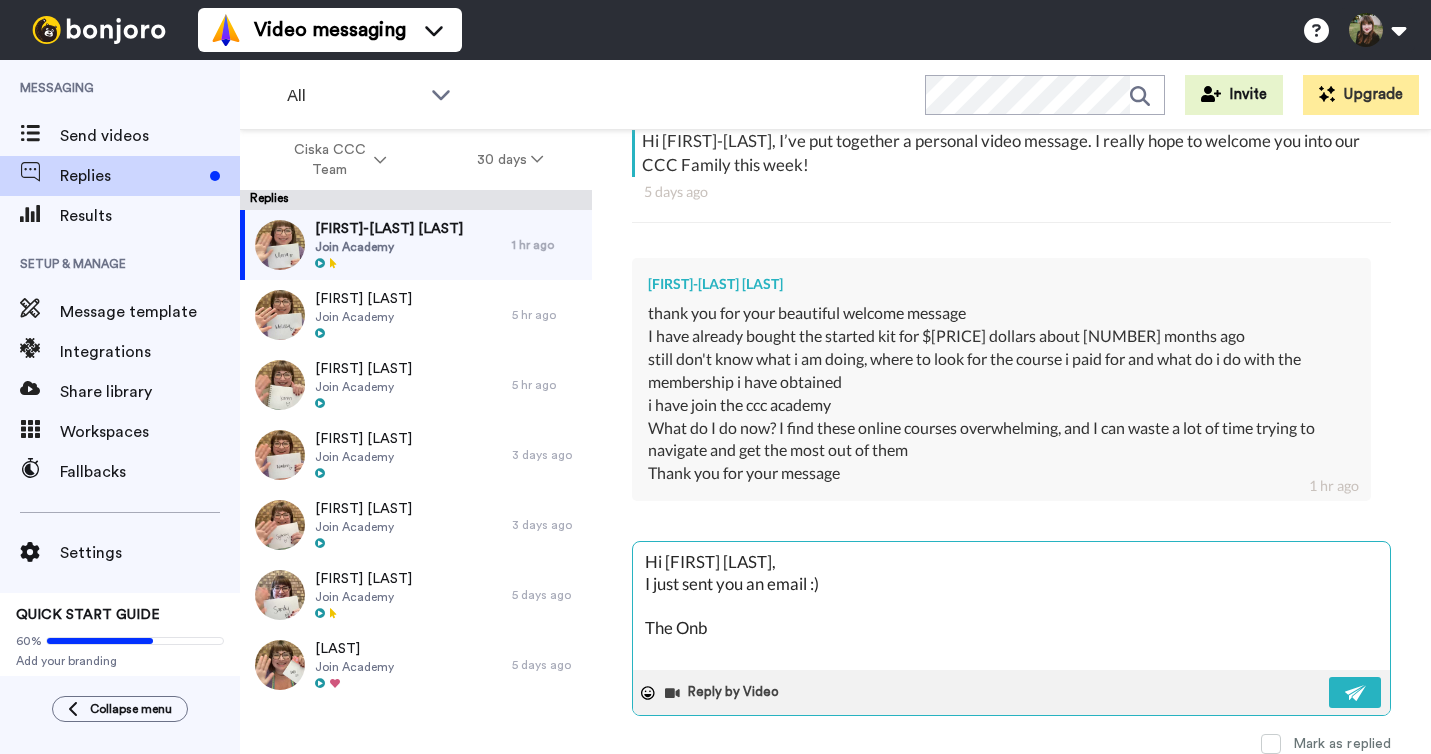 type on "x" 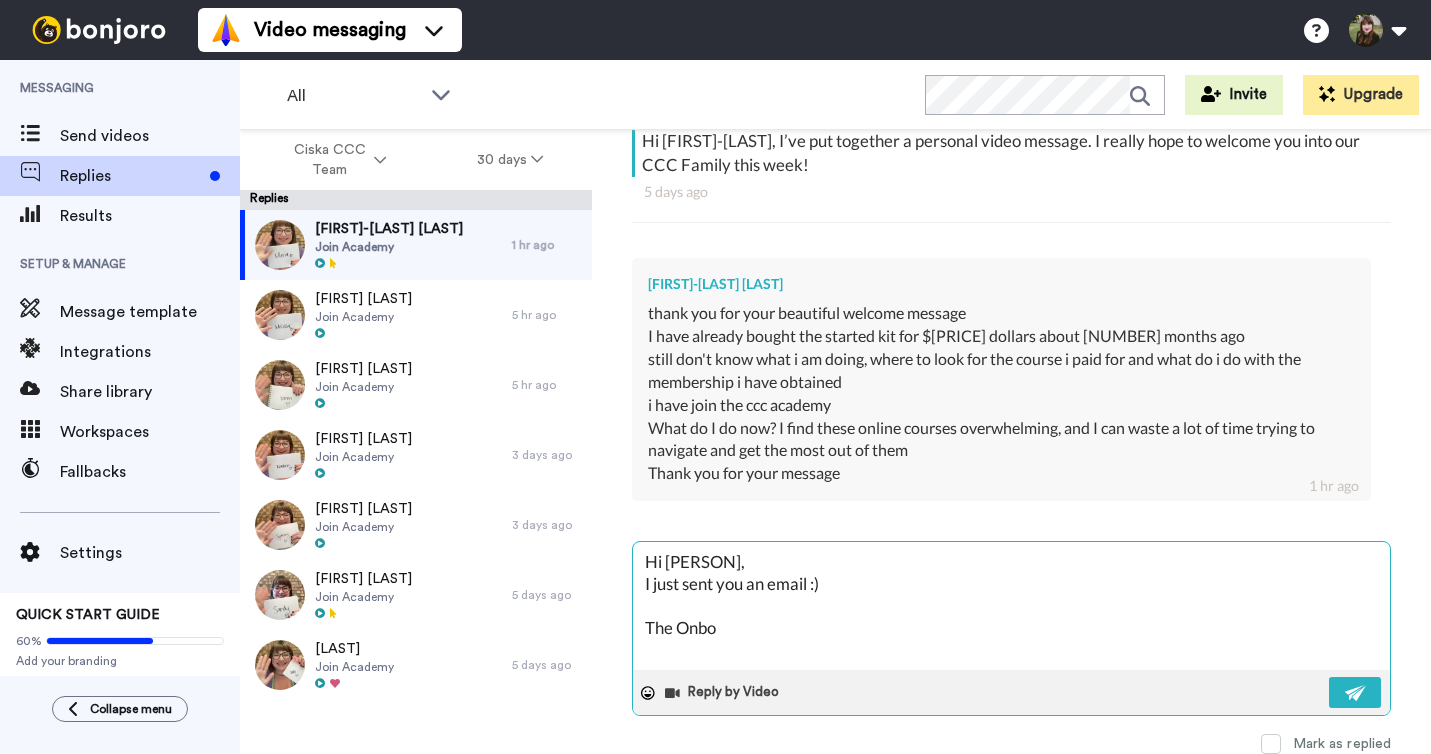 type on "x" 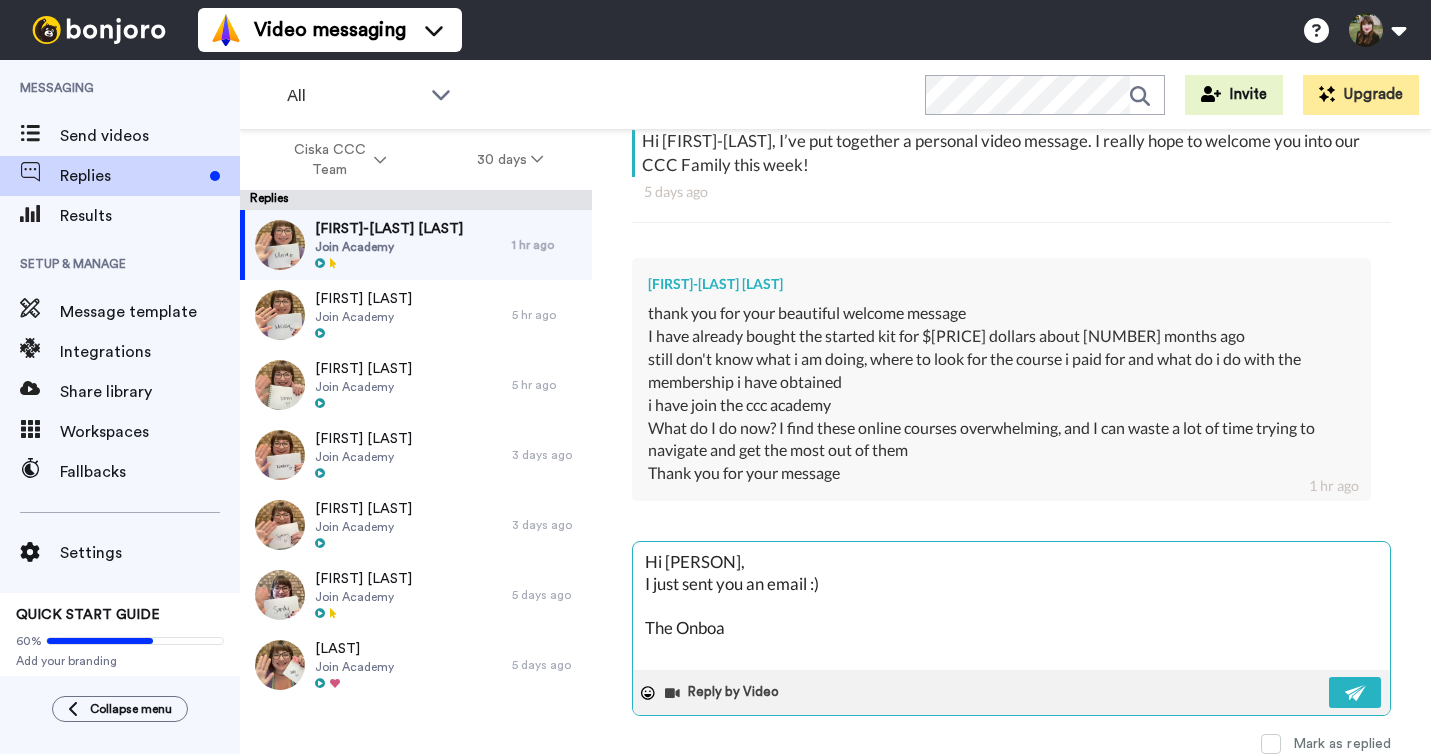 type on "x" 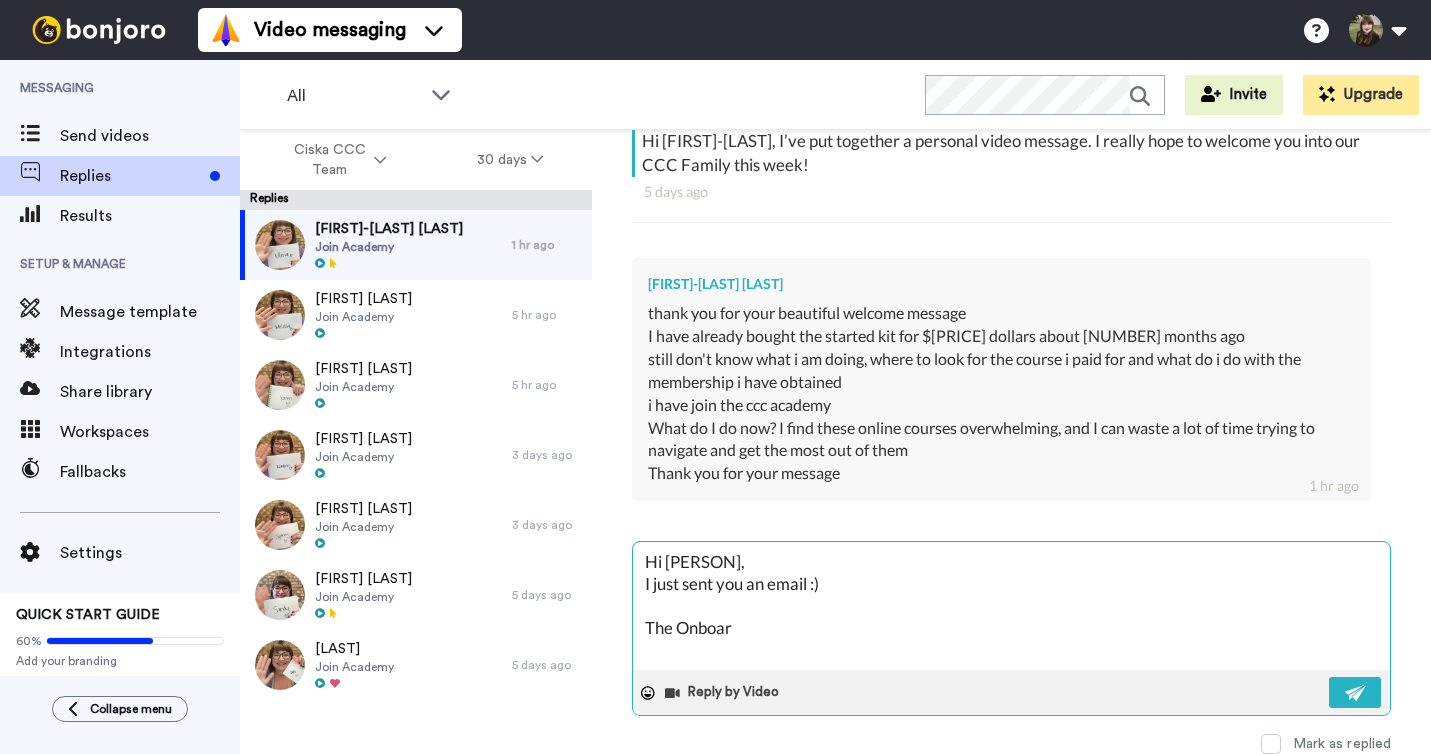 type on "x" 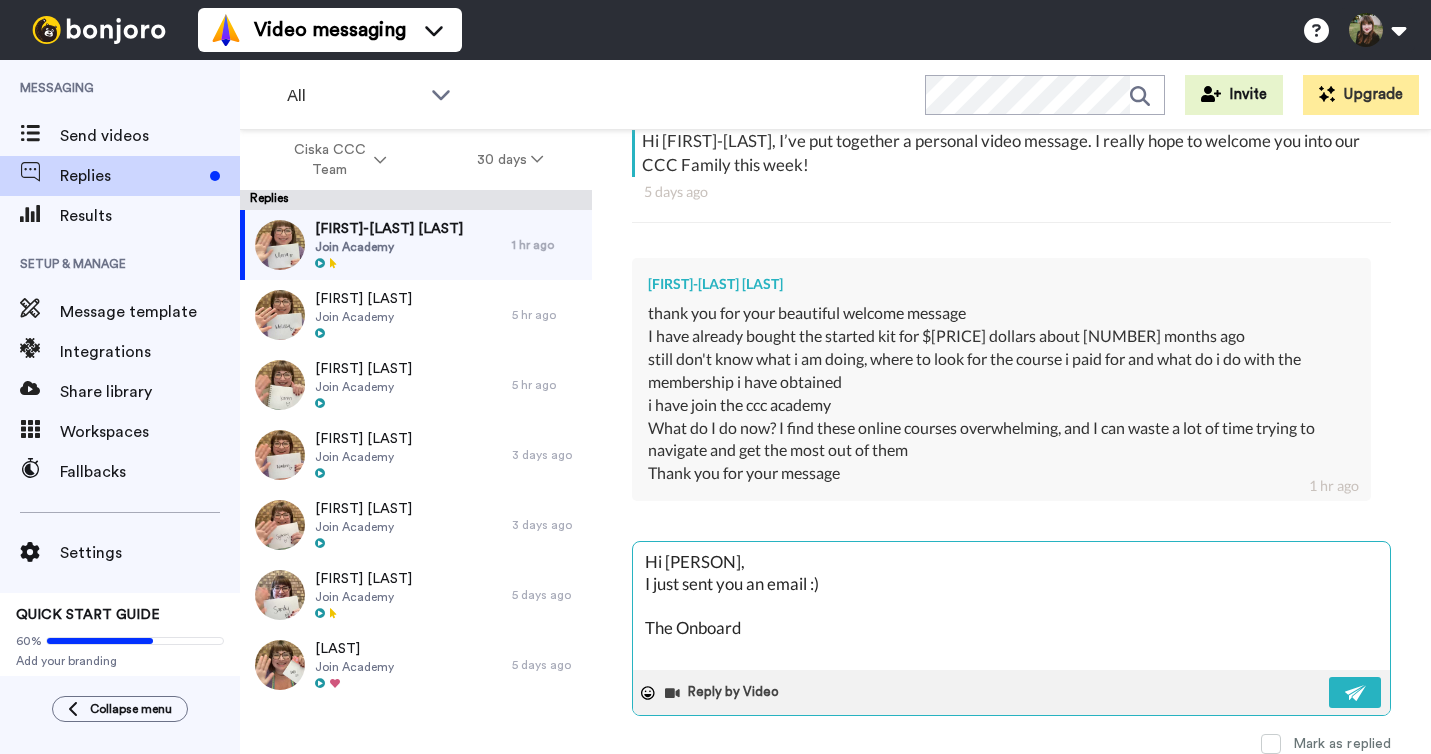 type on "x" 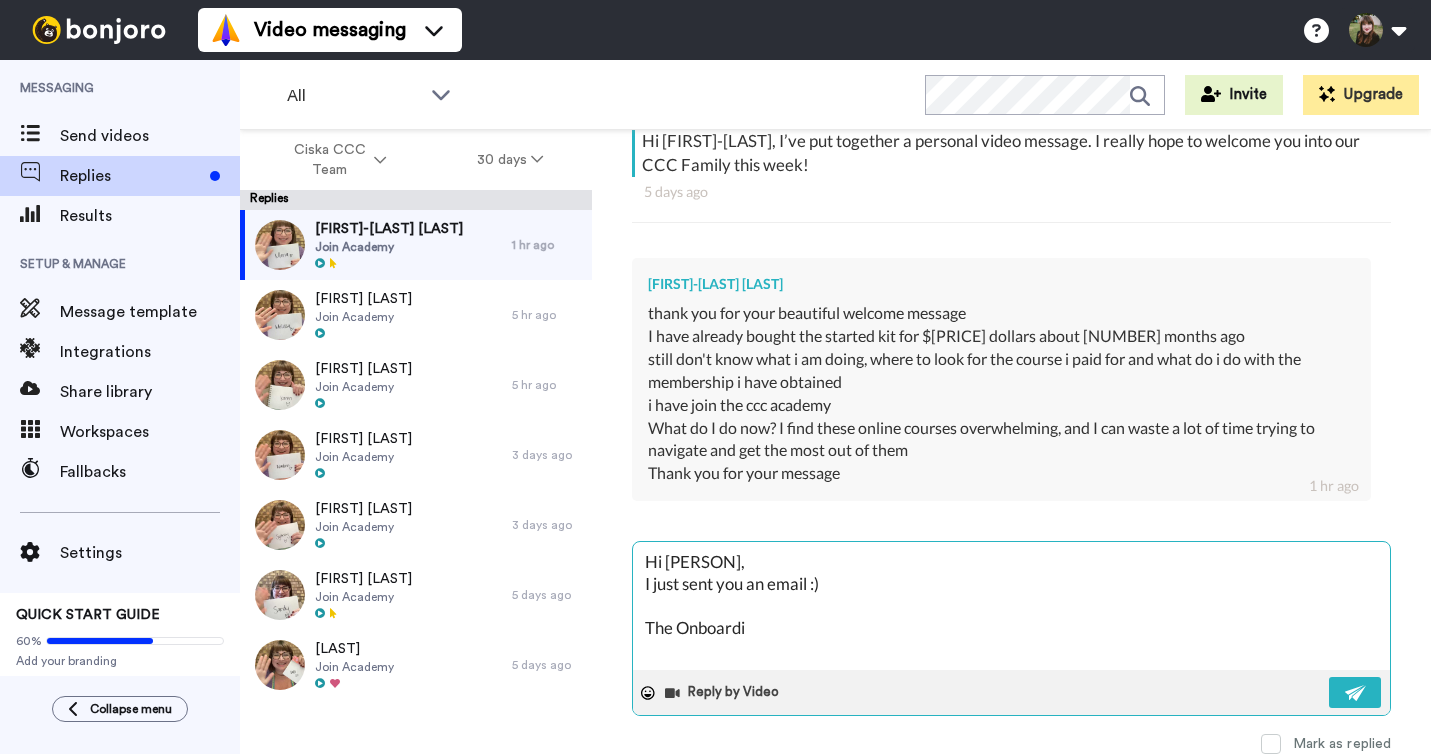 type on "x" 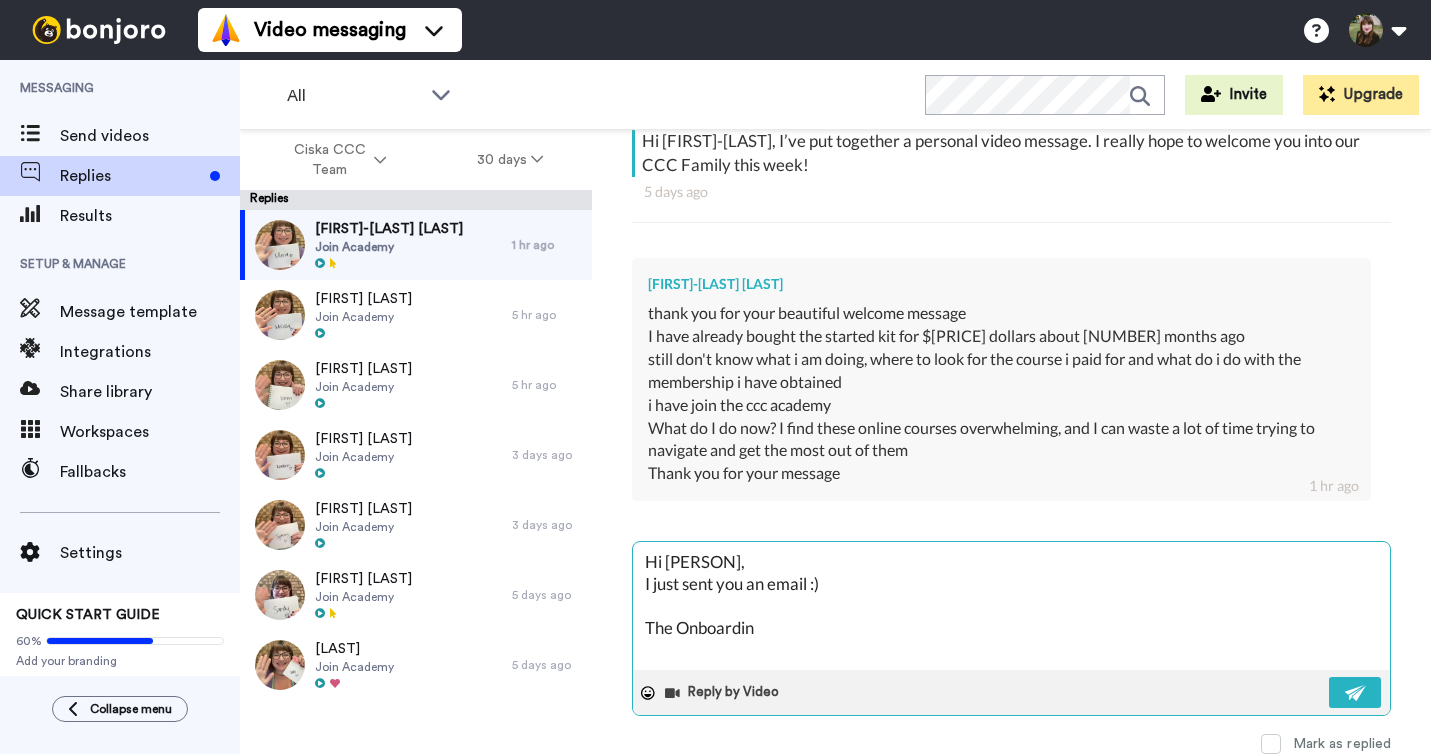 type on "x" 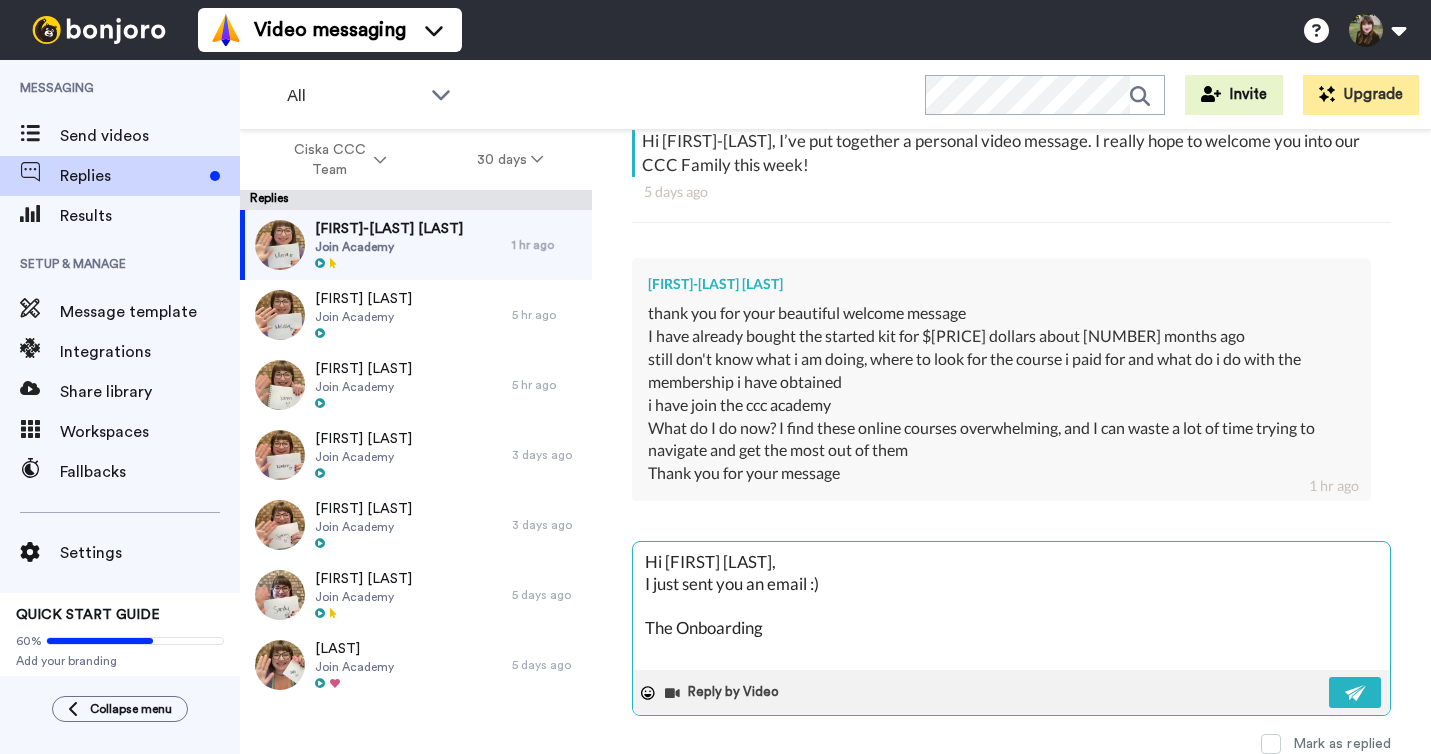 type on "x" 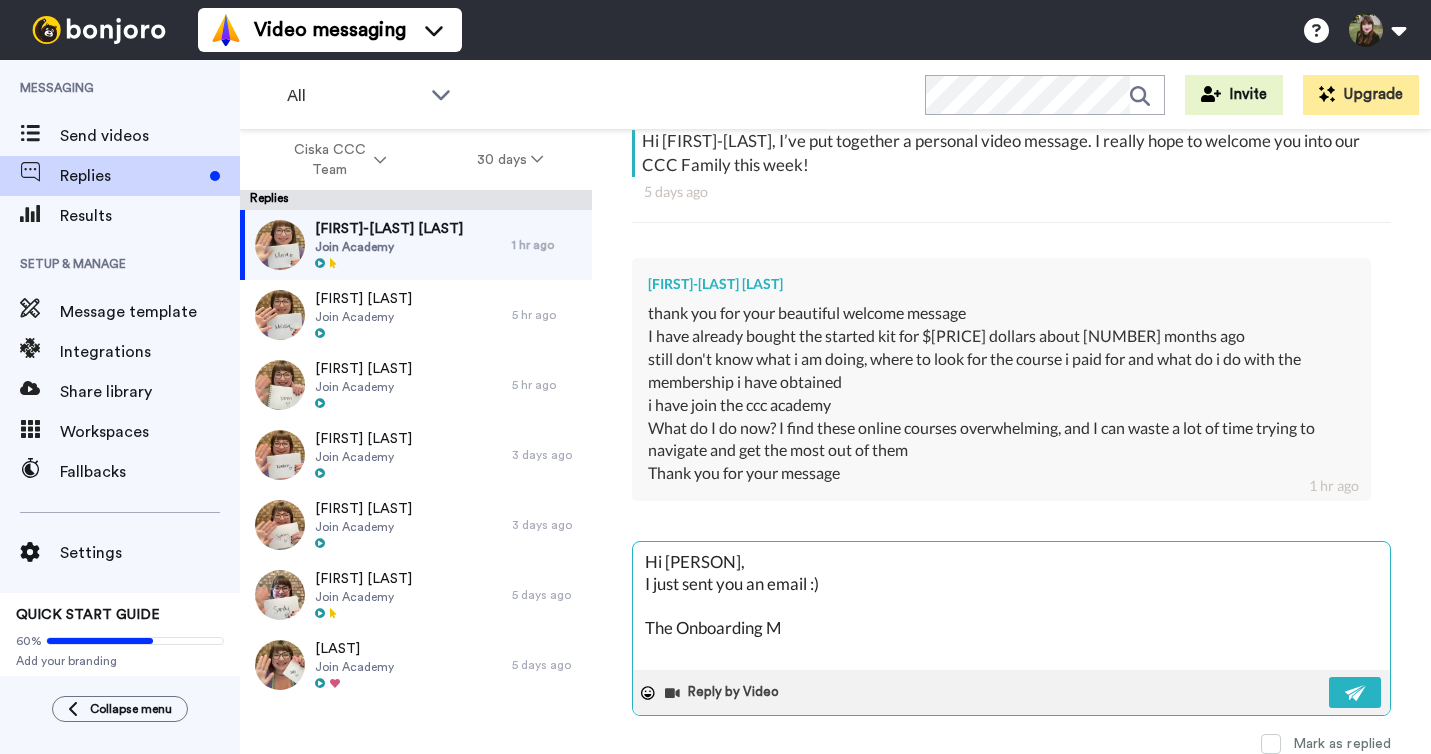 type on "x" 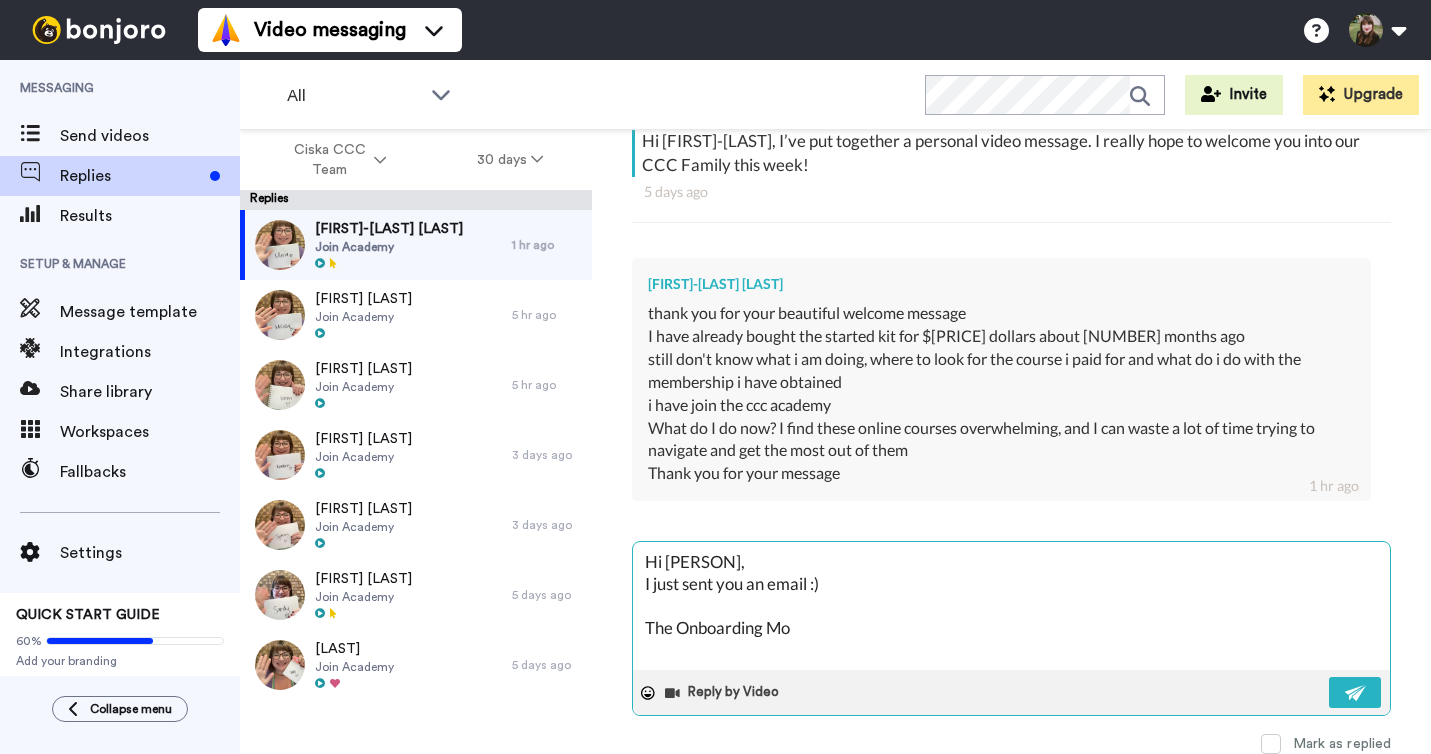 type on "x" 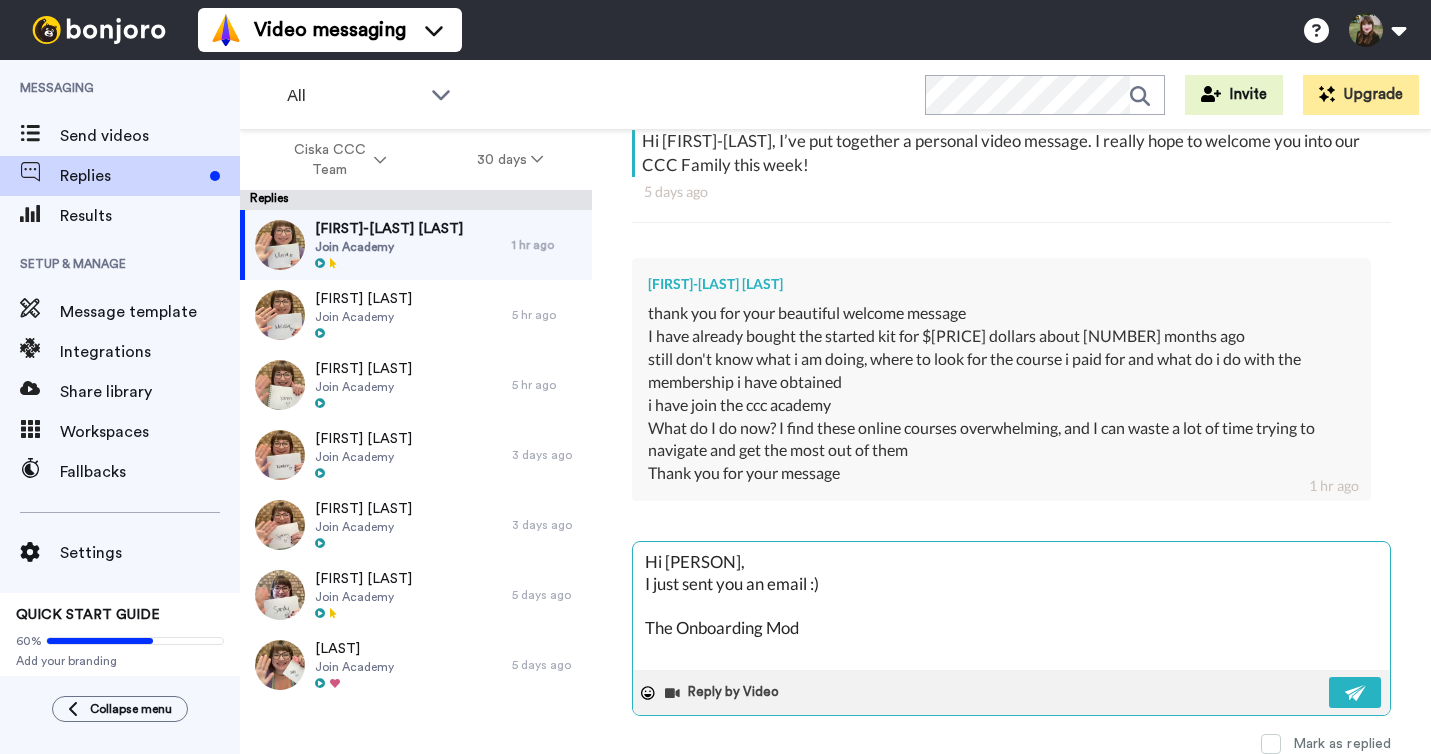 type on "x" 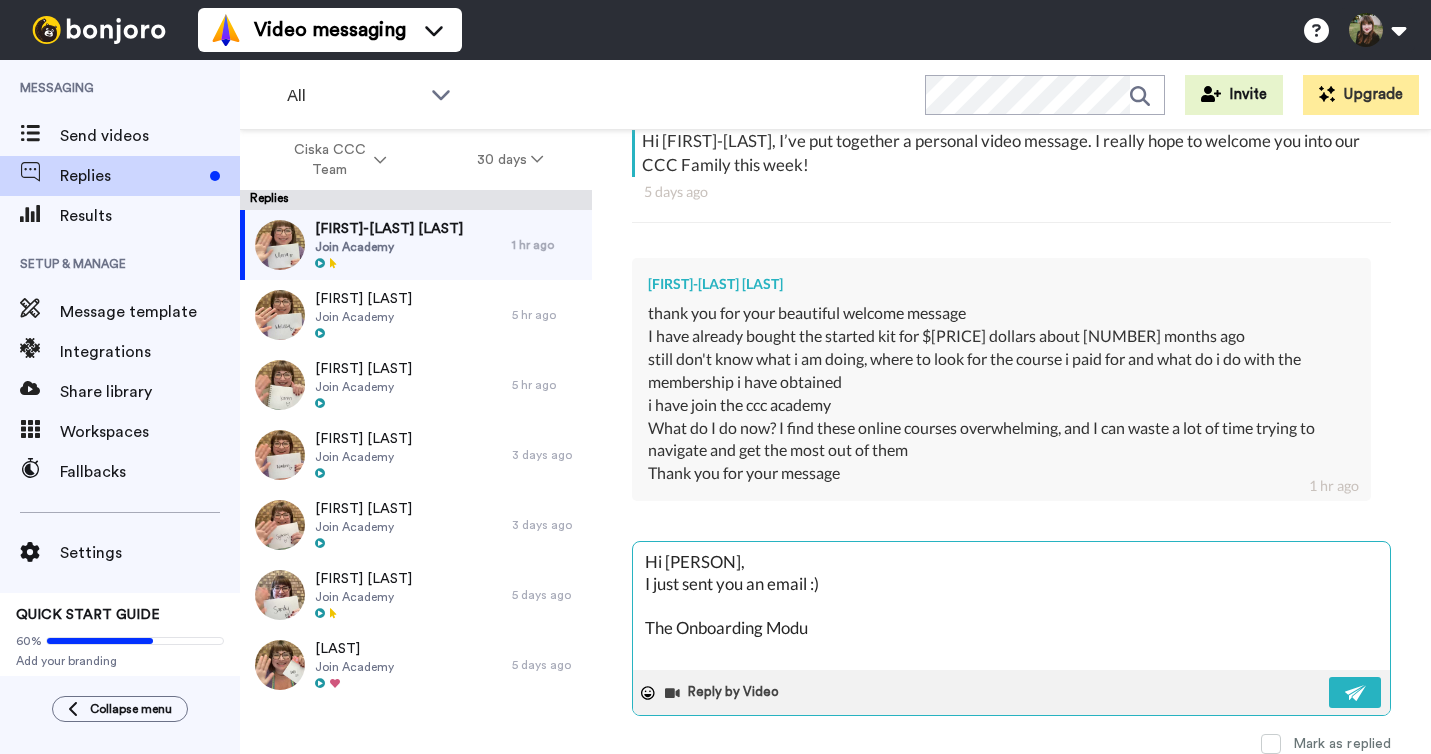 type on "x" 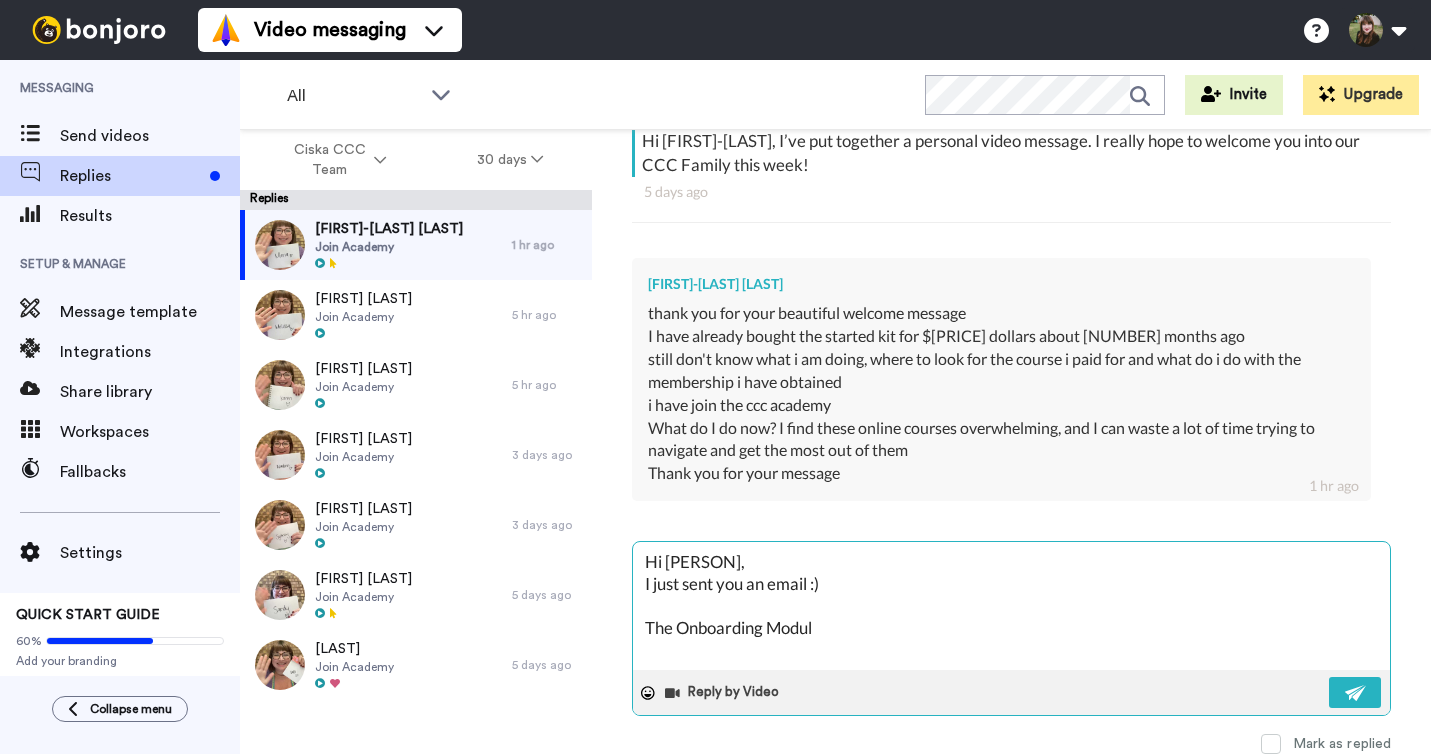 type on "x" 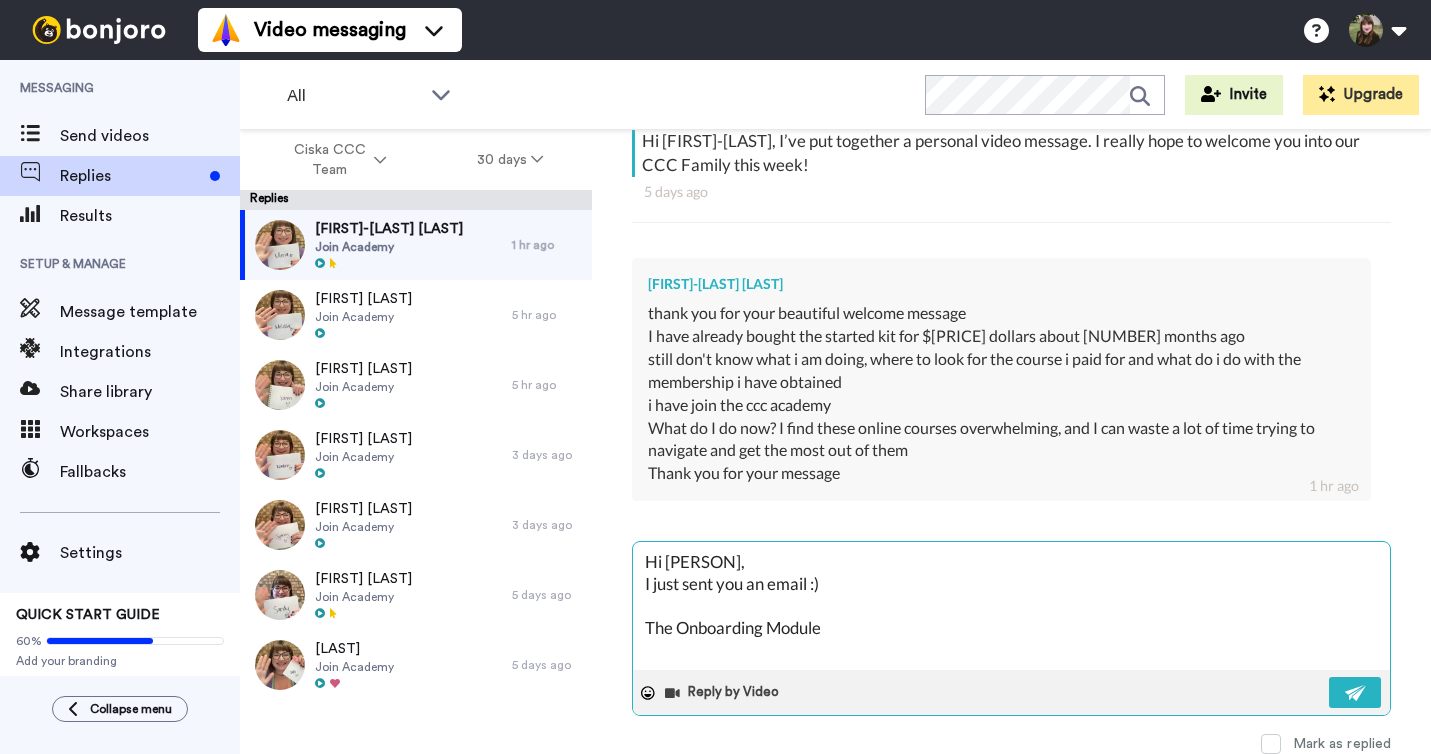 type on "x" 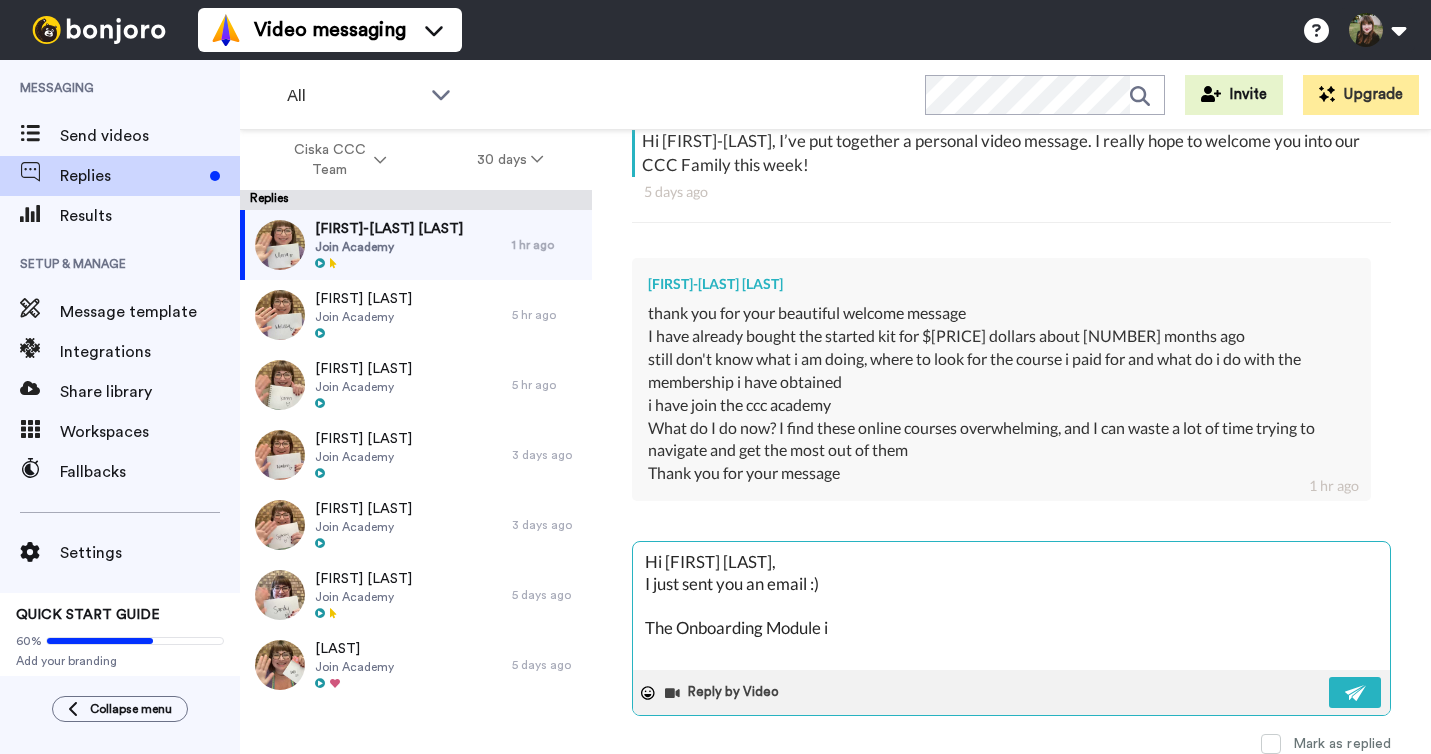 type on "x" 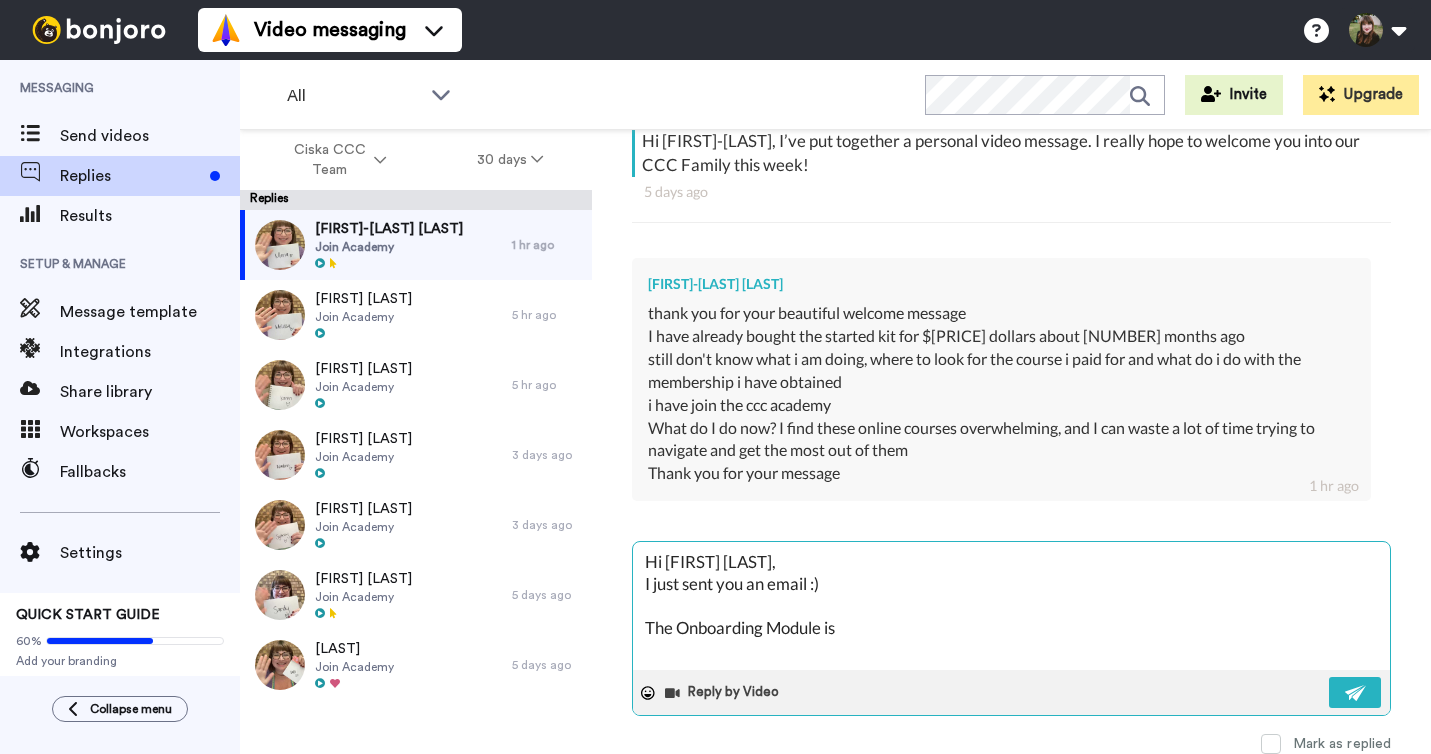 type on "x" 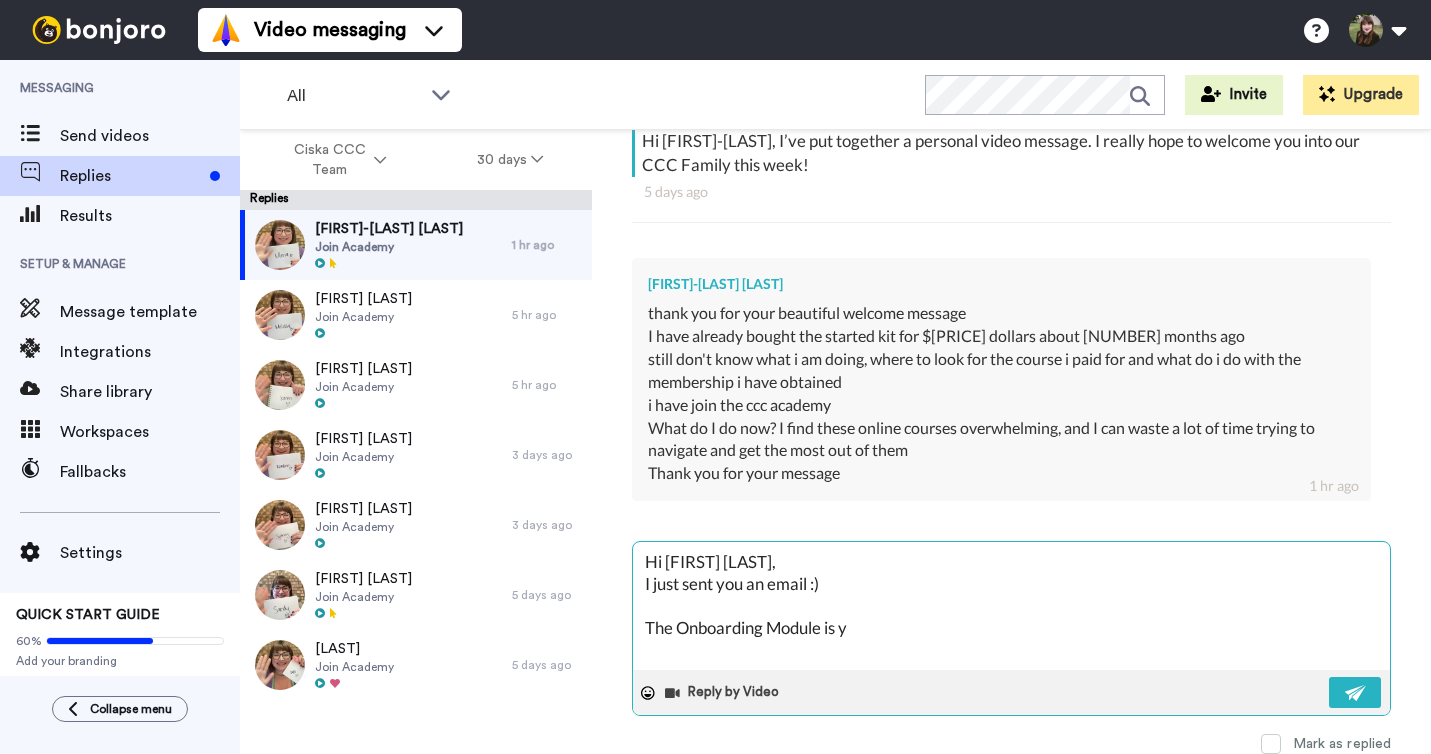 type on "x" 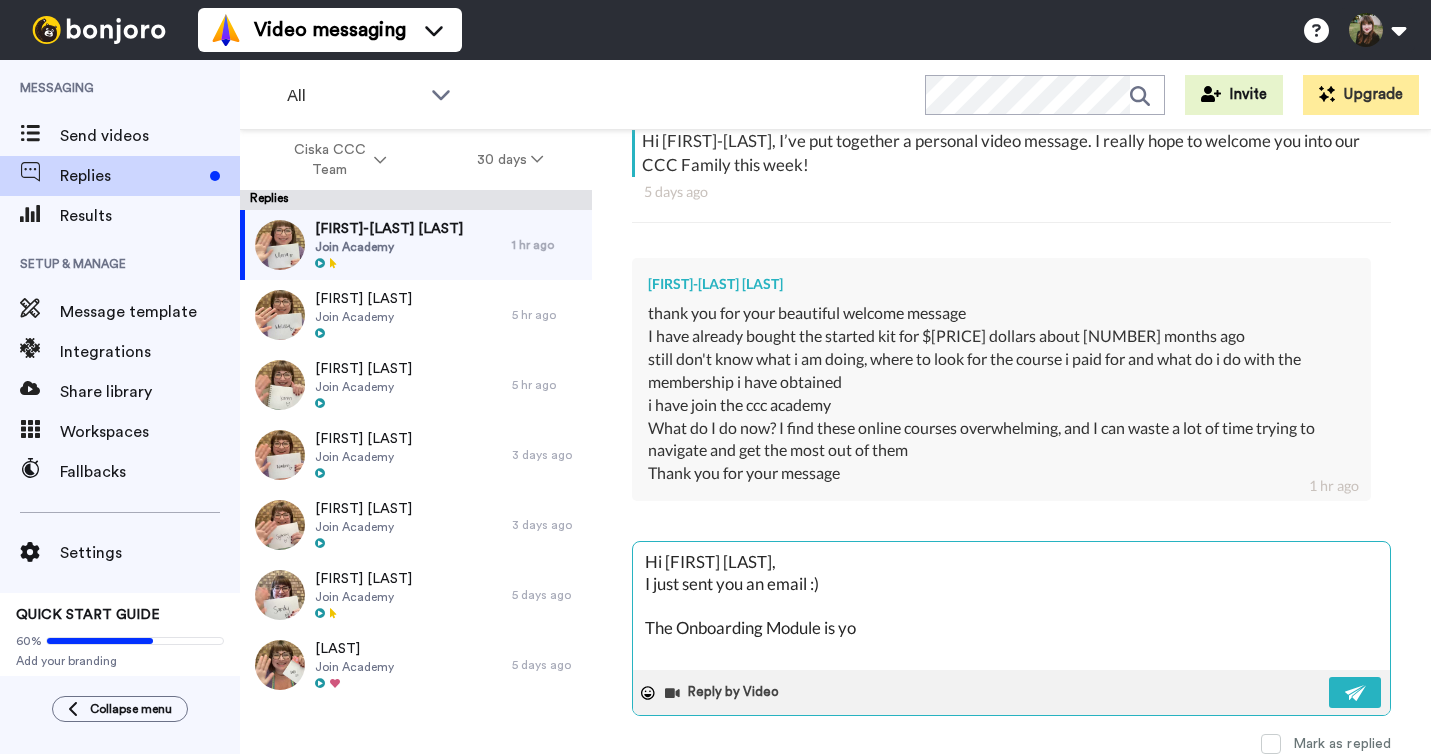 type on "x" 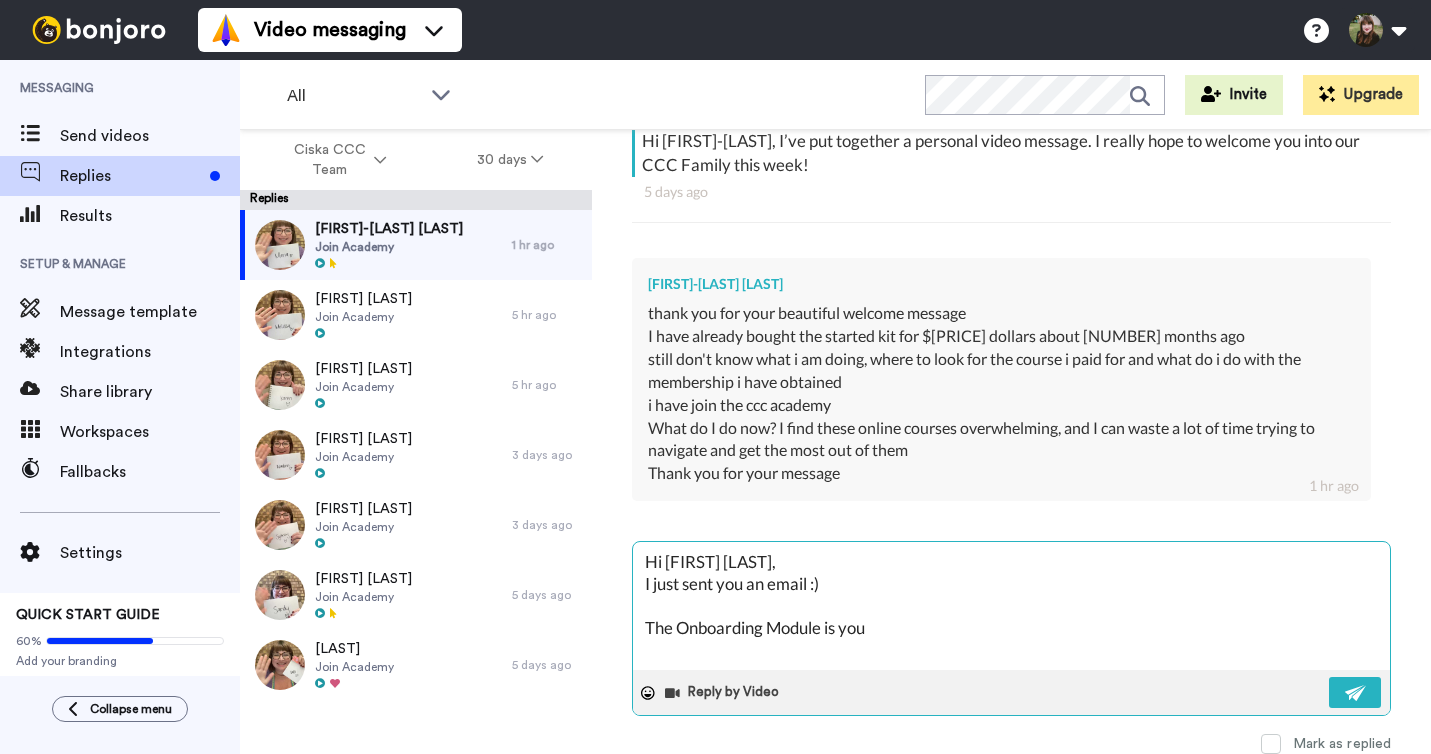 type on "x" 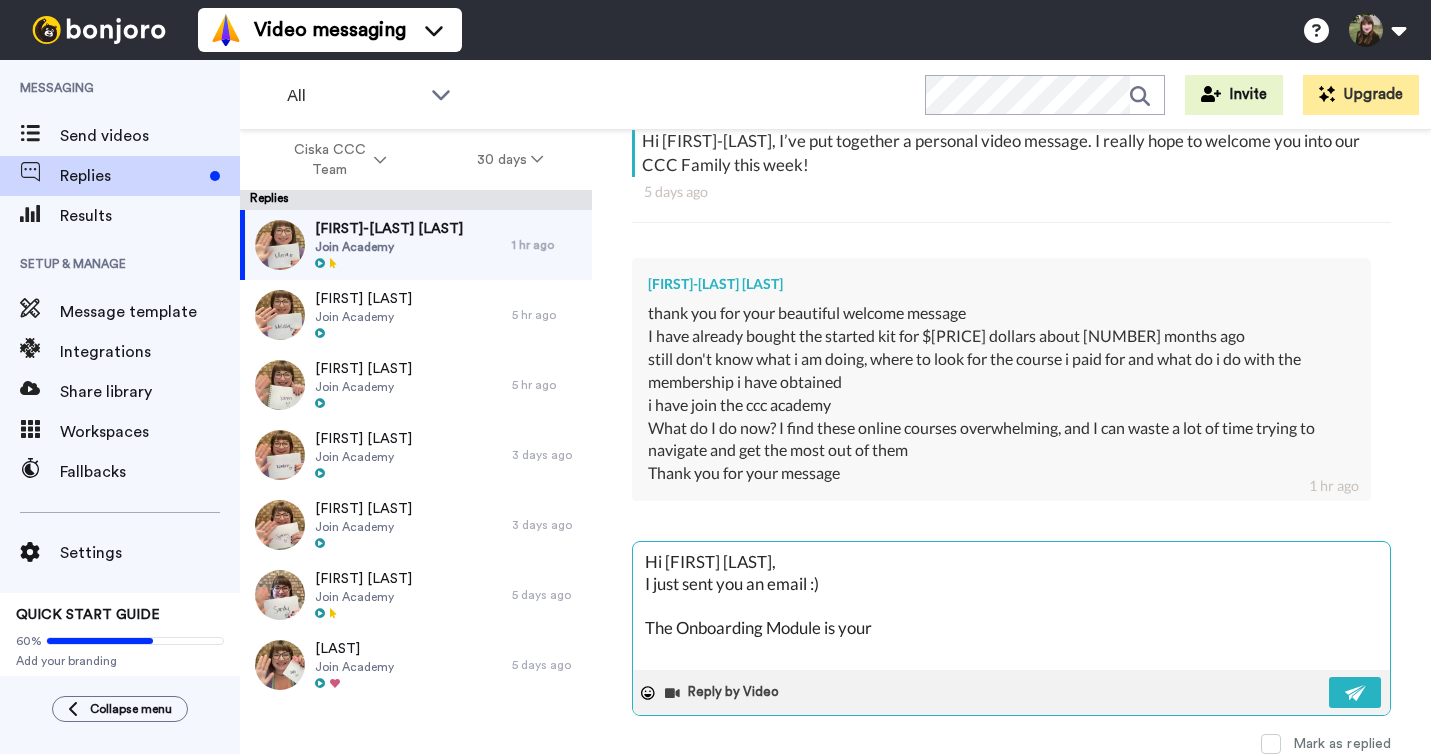 type on "x" 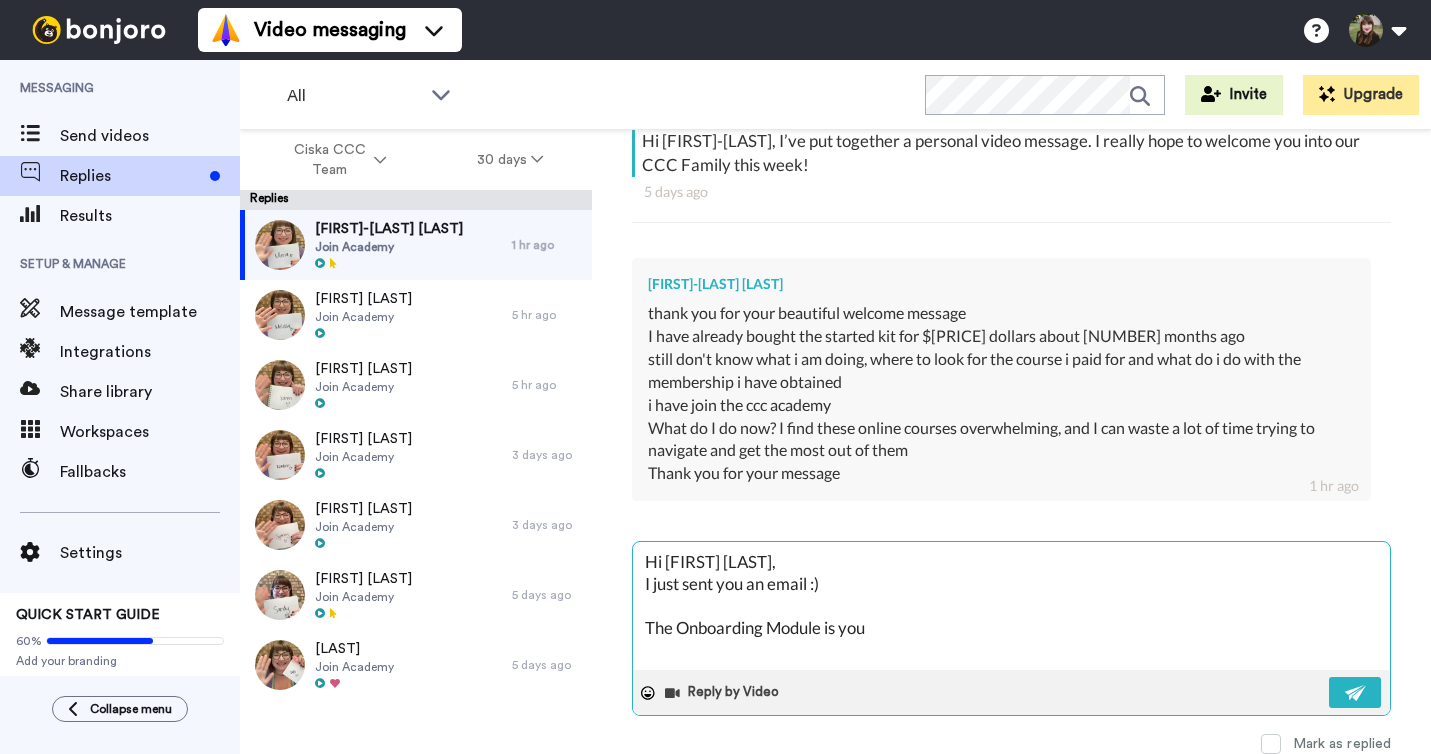 type on "x" 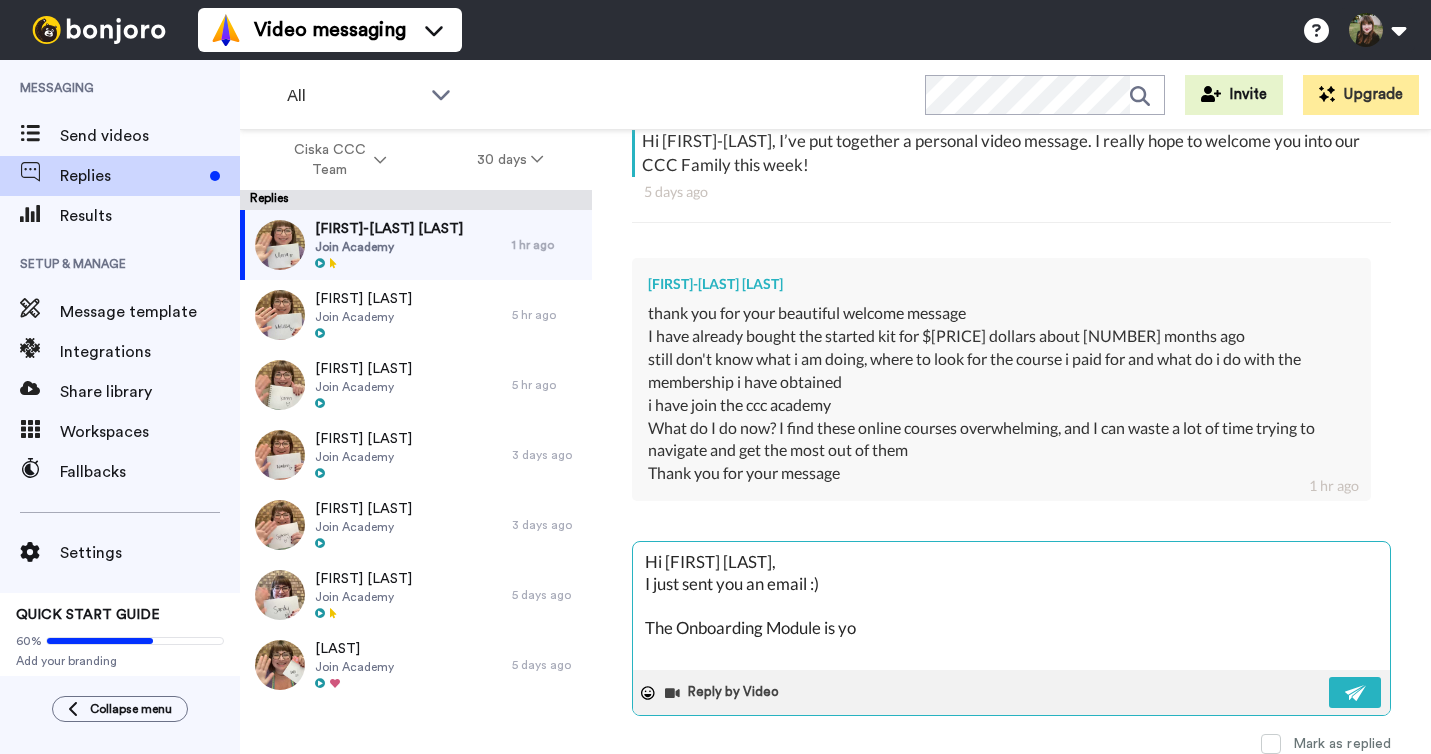 type on "x" 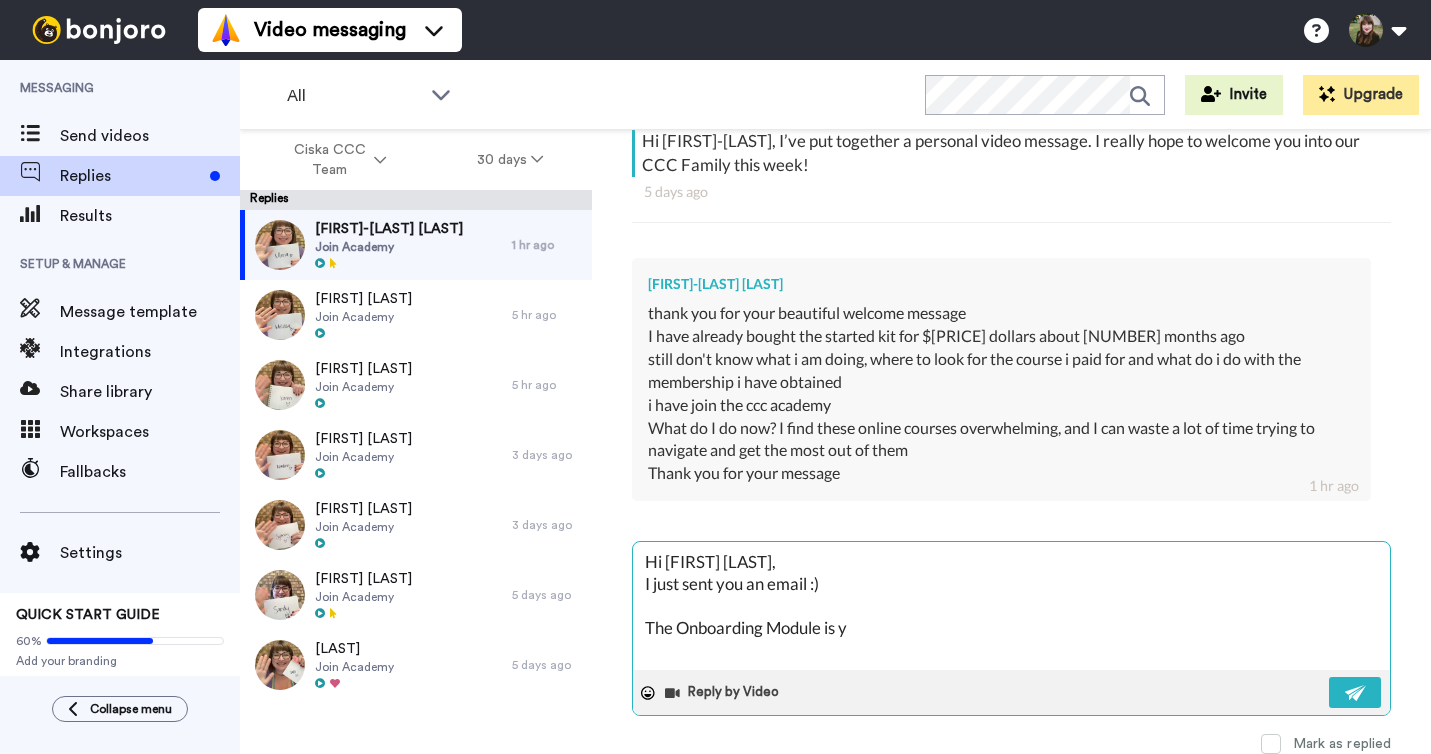 type on "x" 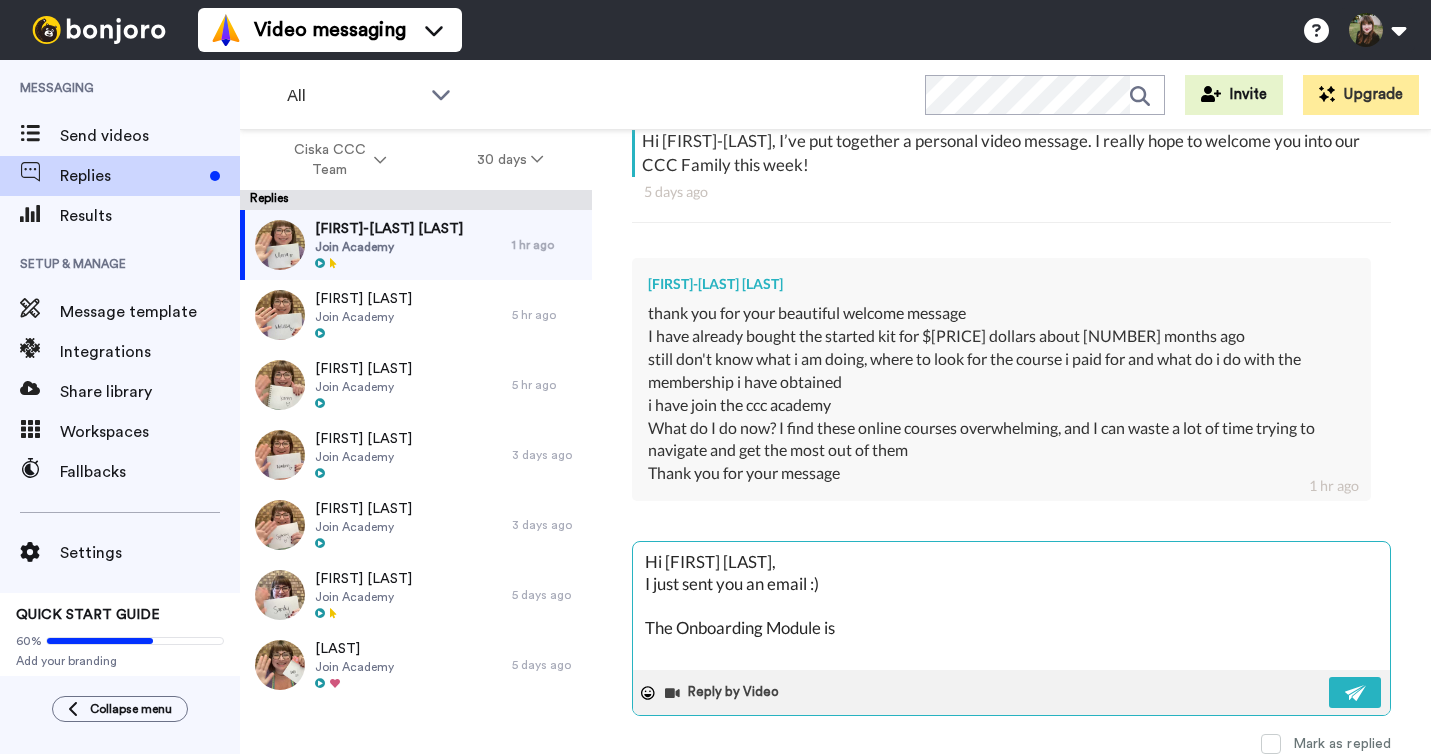 type on "x" 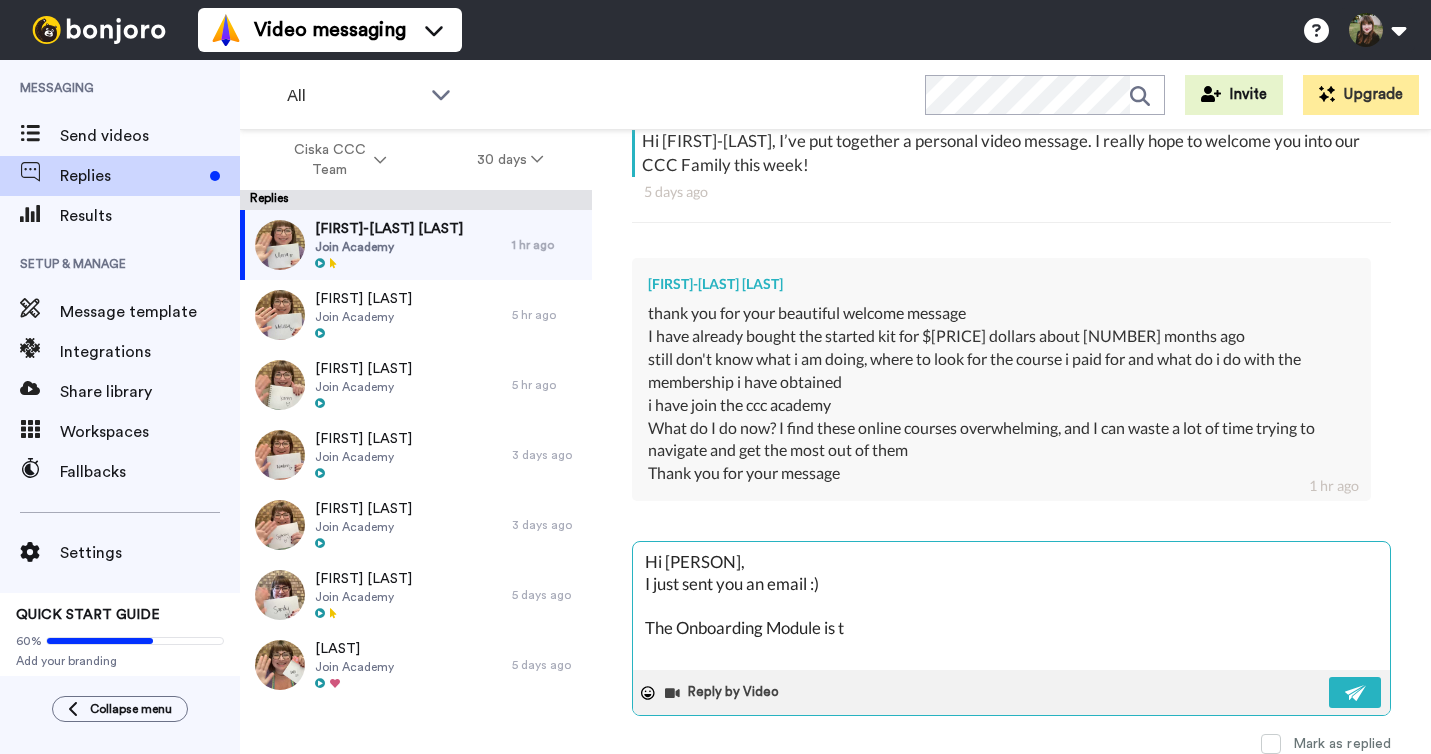type on "x" 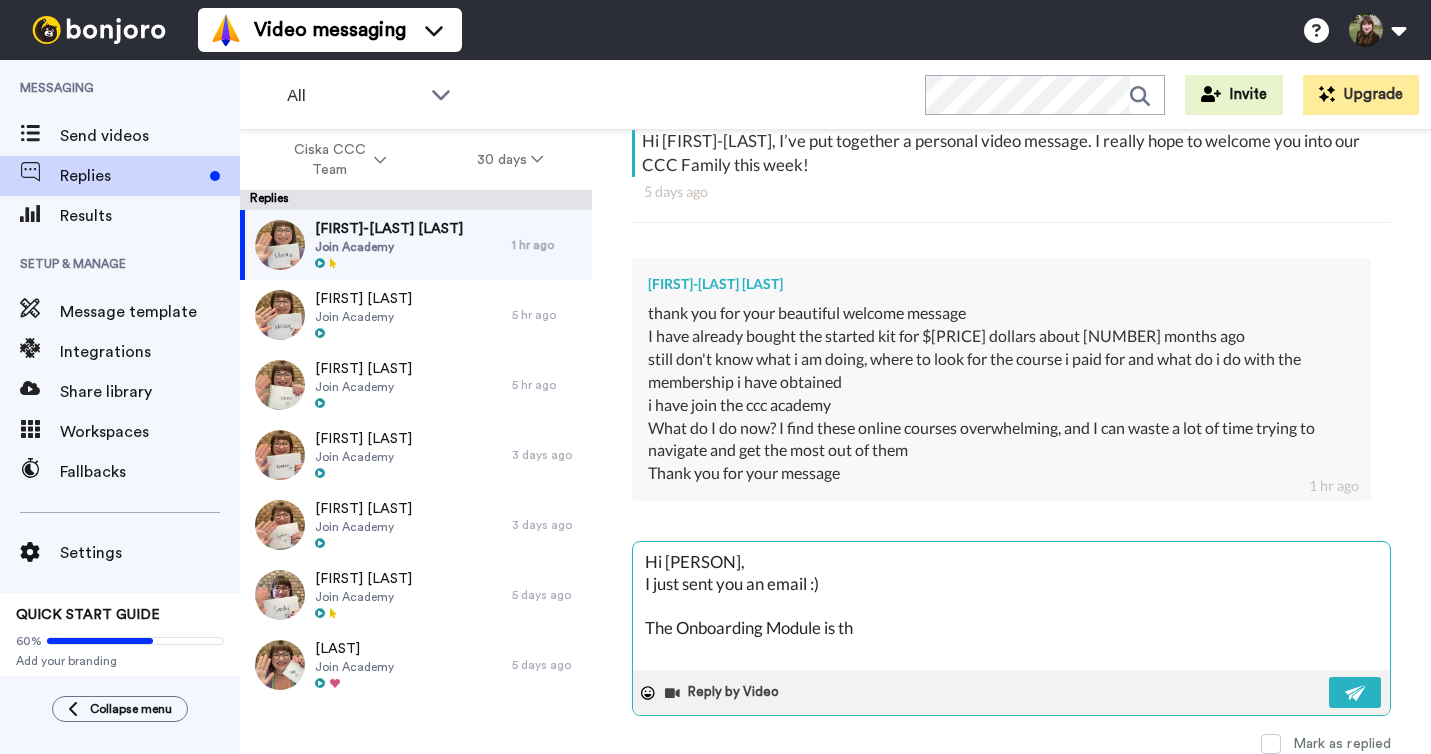 type on "x" 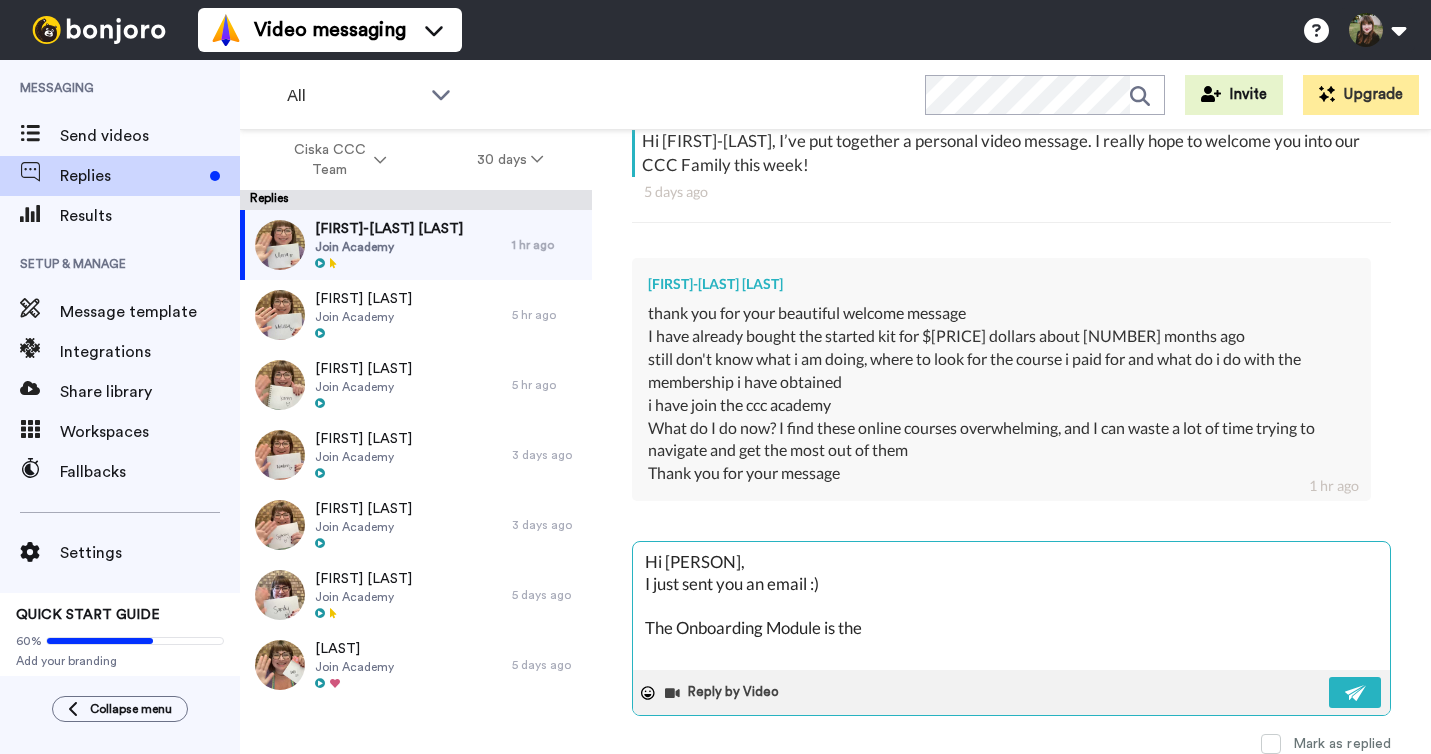 type on "x" 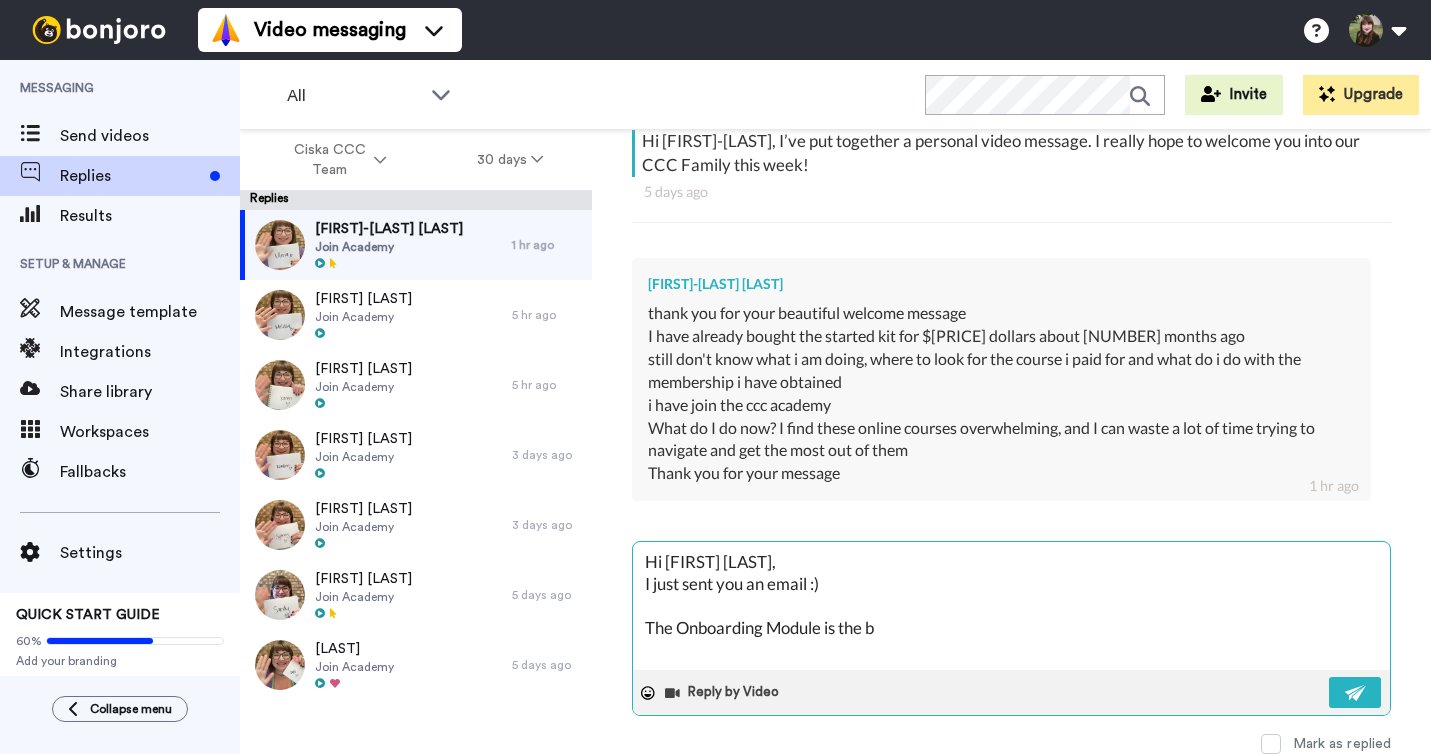 type on "Hi [PERSON],
I just sent you an email :)
The Onboarding Module is the be" 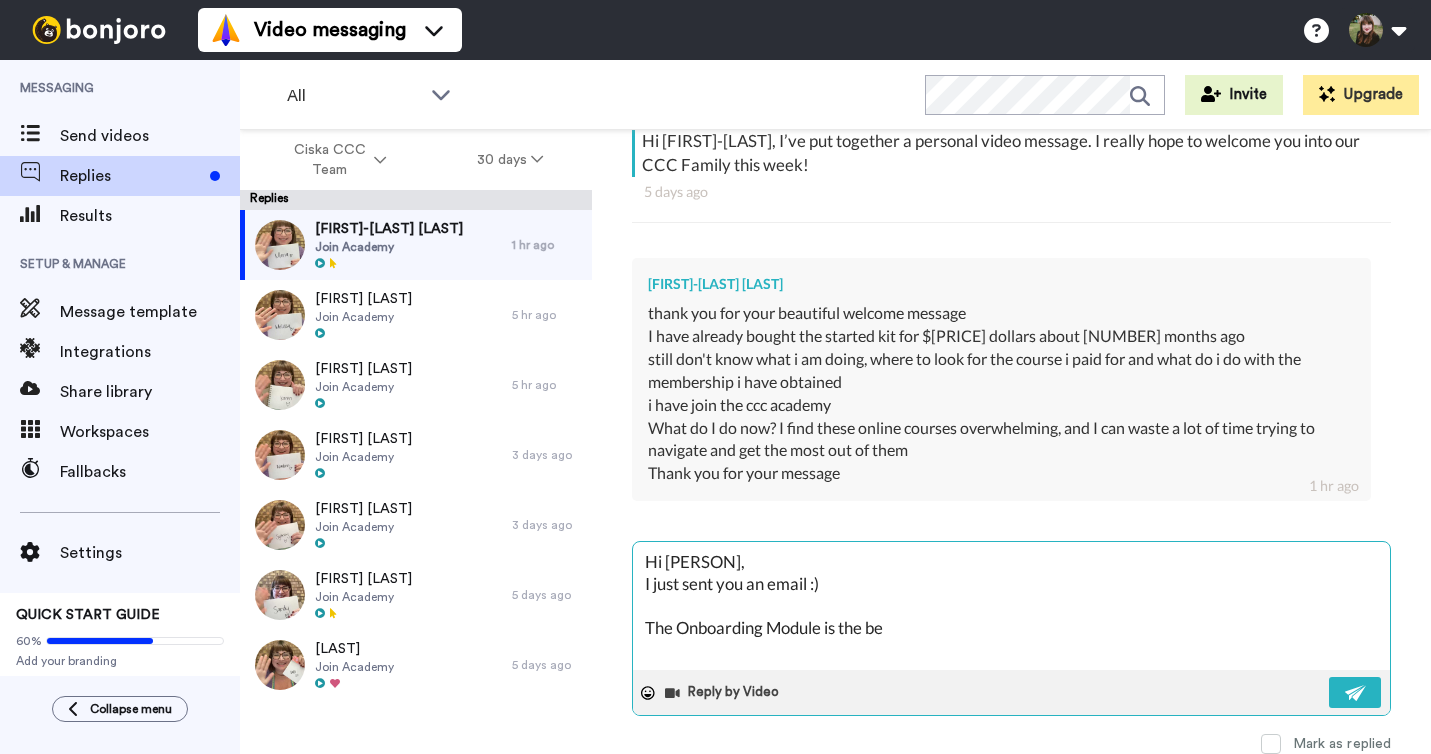 type on "x" 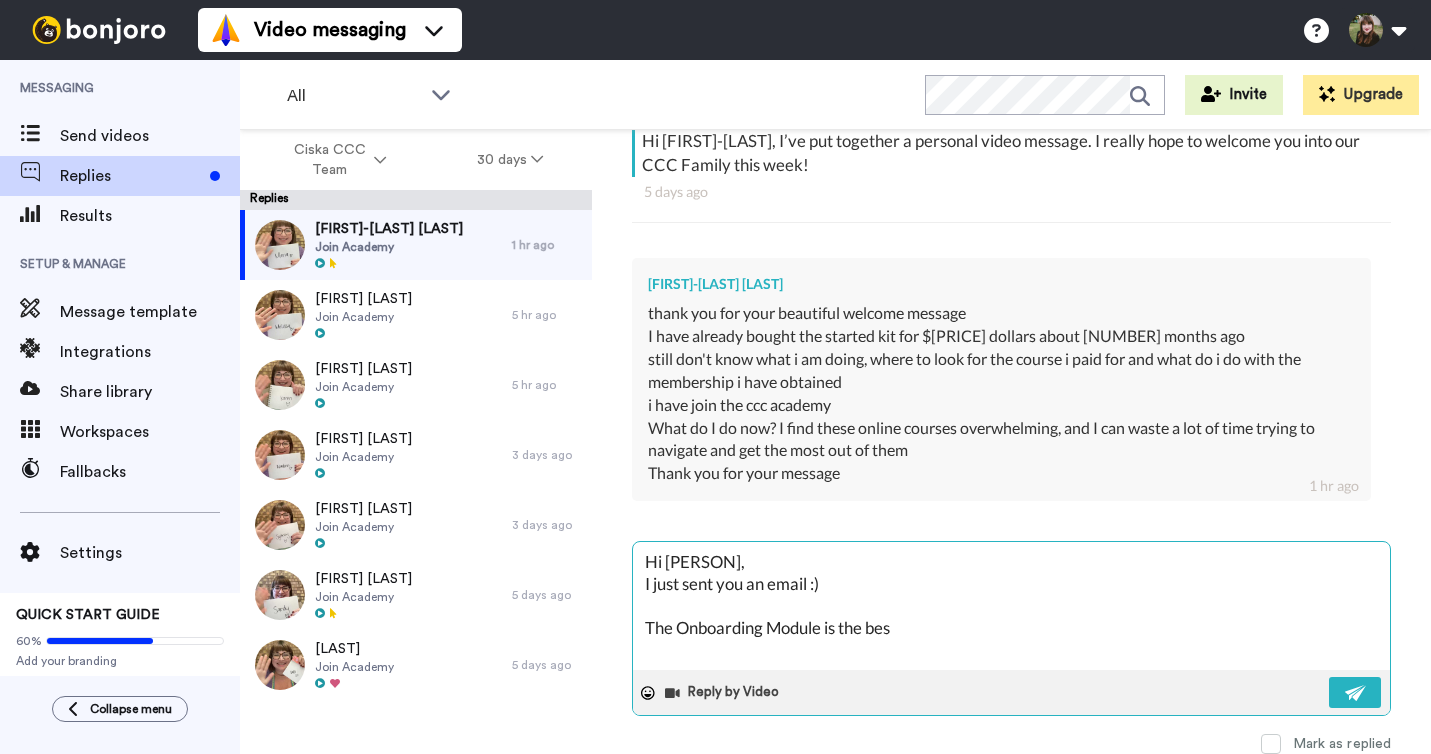 type on "x" 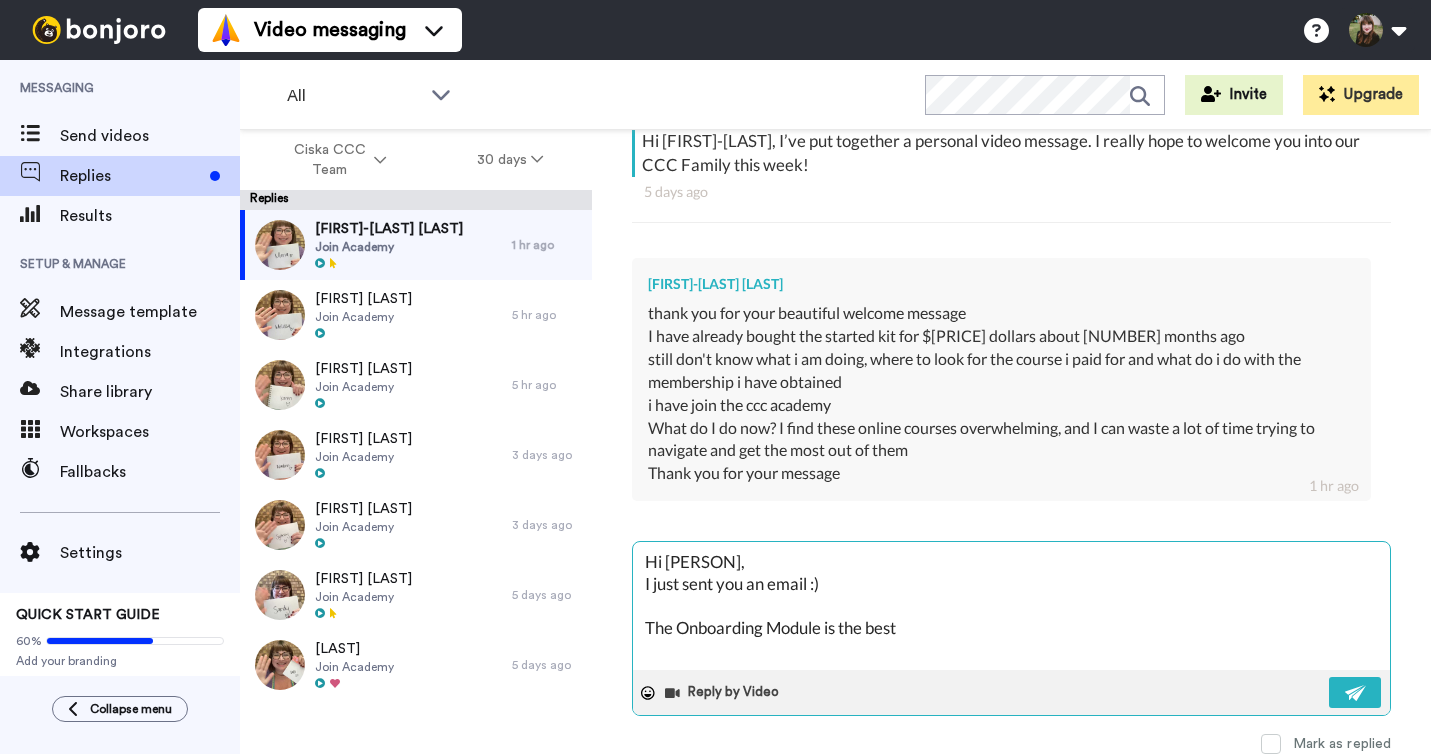 type on "x" 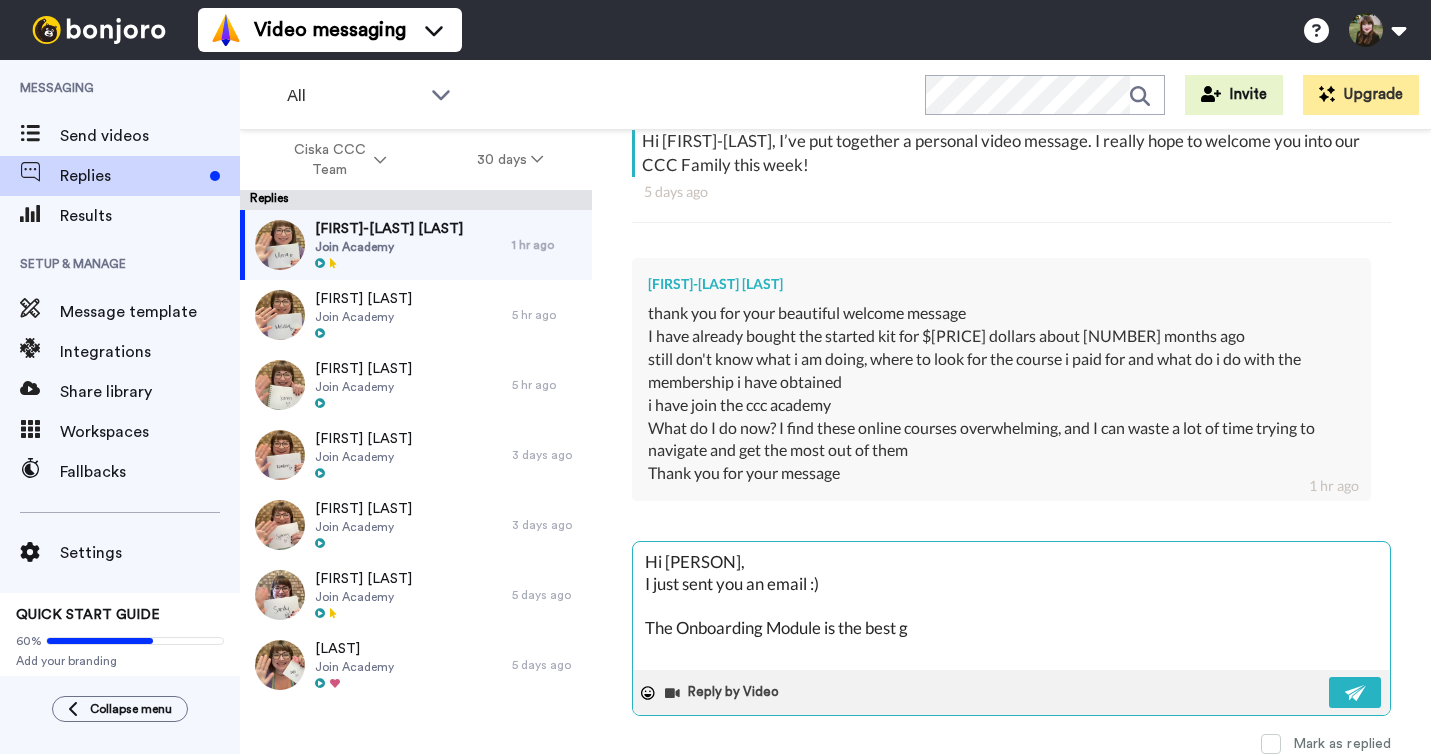 type 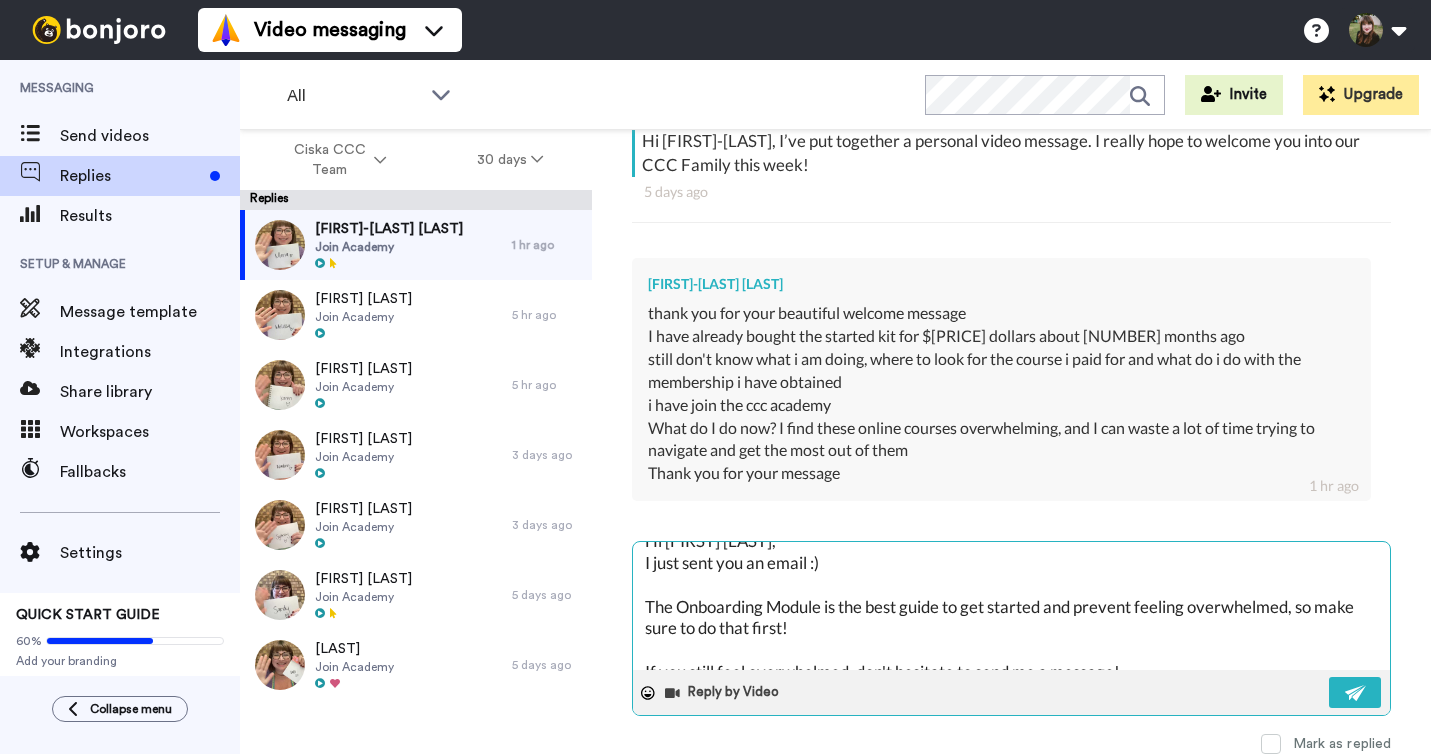 scroll, scrollTop: 0, scrollLeft: 0, axis: both 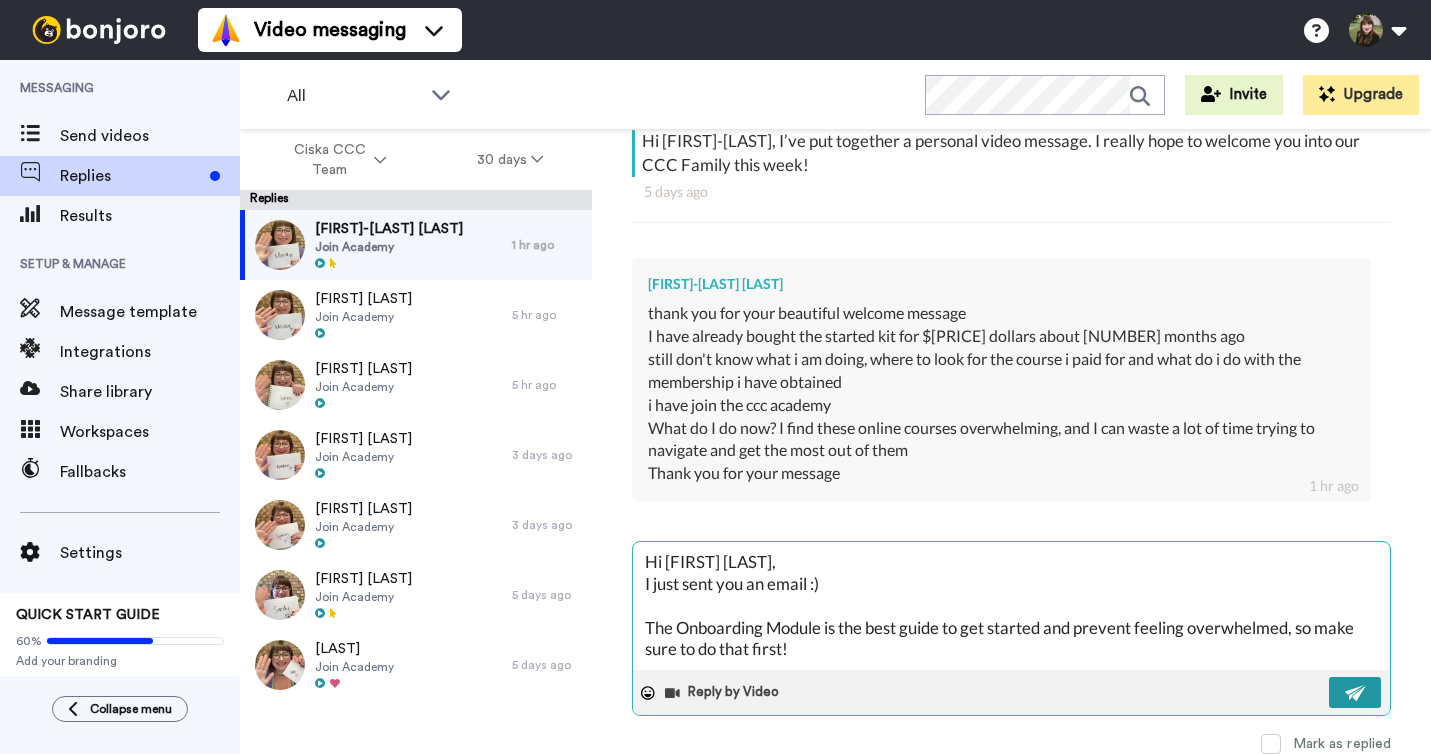 click at bounding box center [1356, 693] 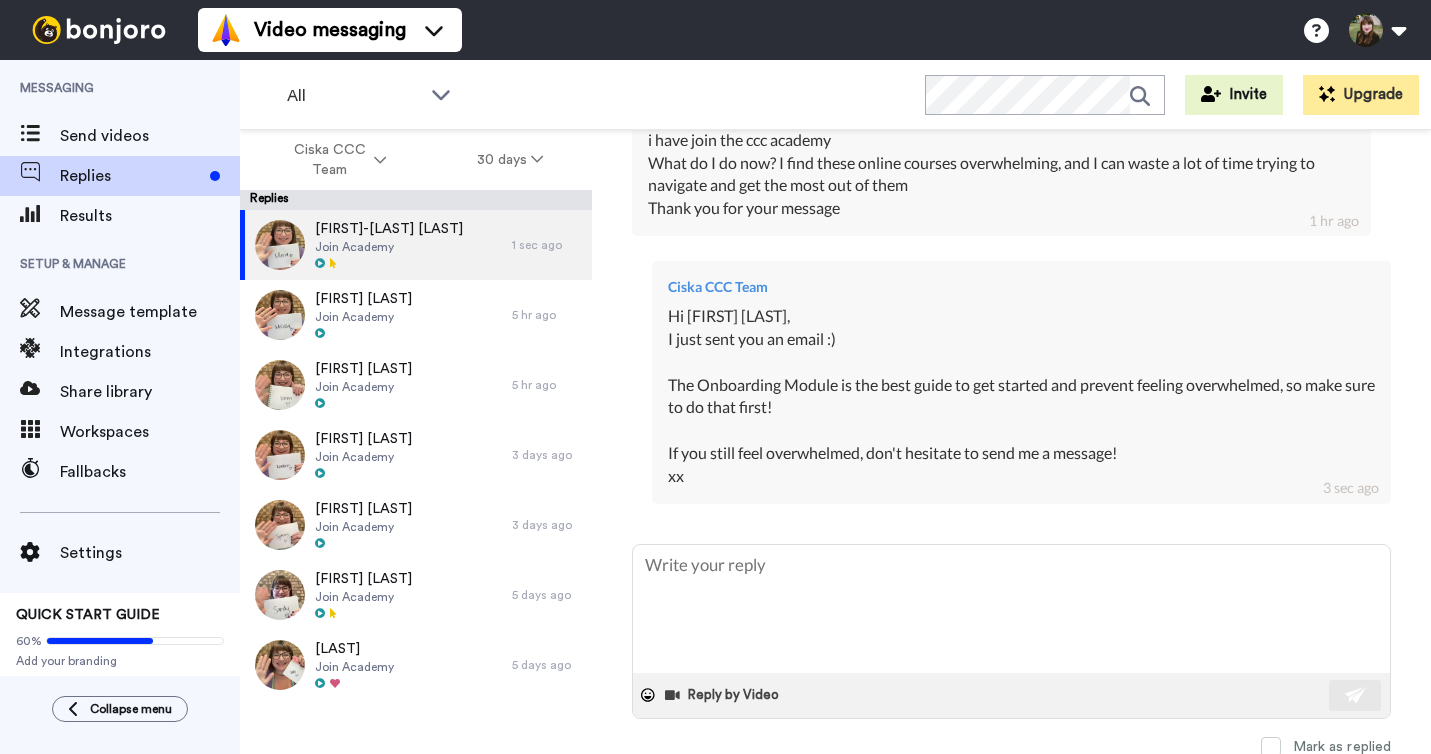 scroll, scrollTop: 635, scrollLeft: 0, axis: vertical 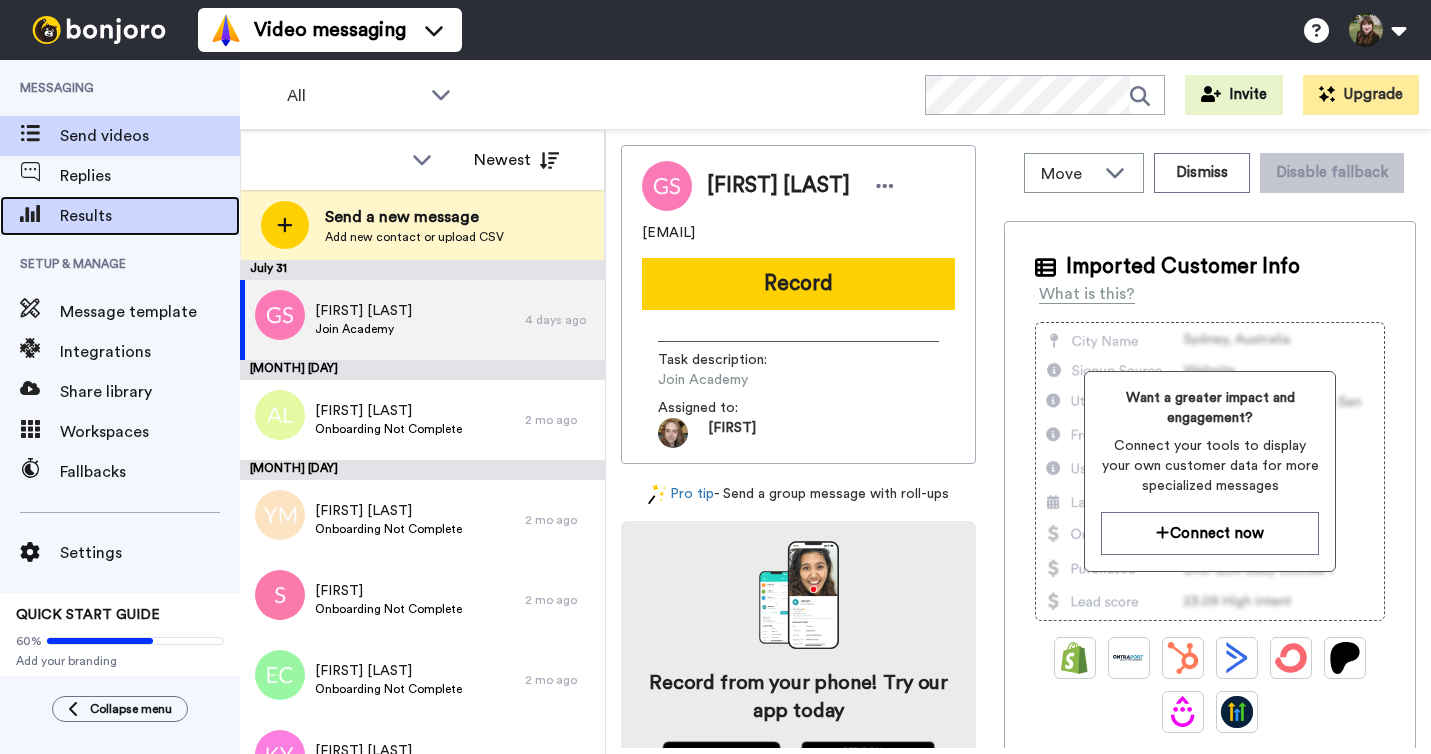 click on "Results" at bounding box center (150, 216) 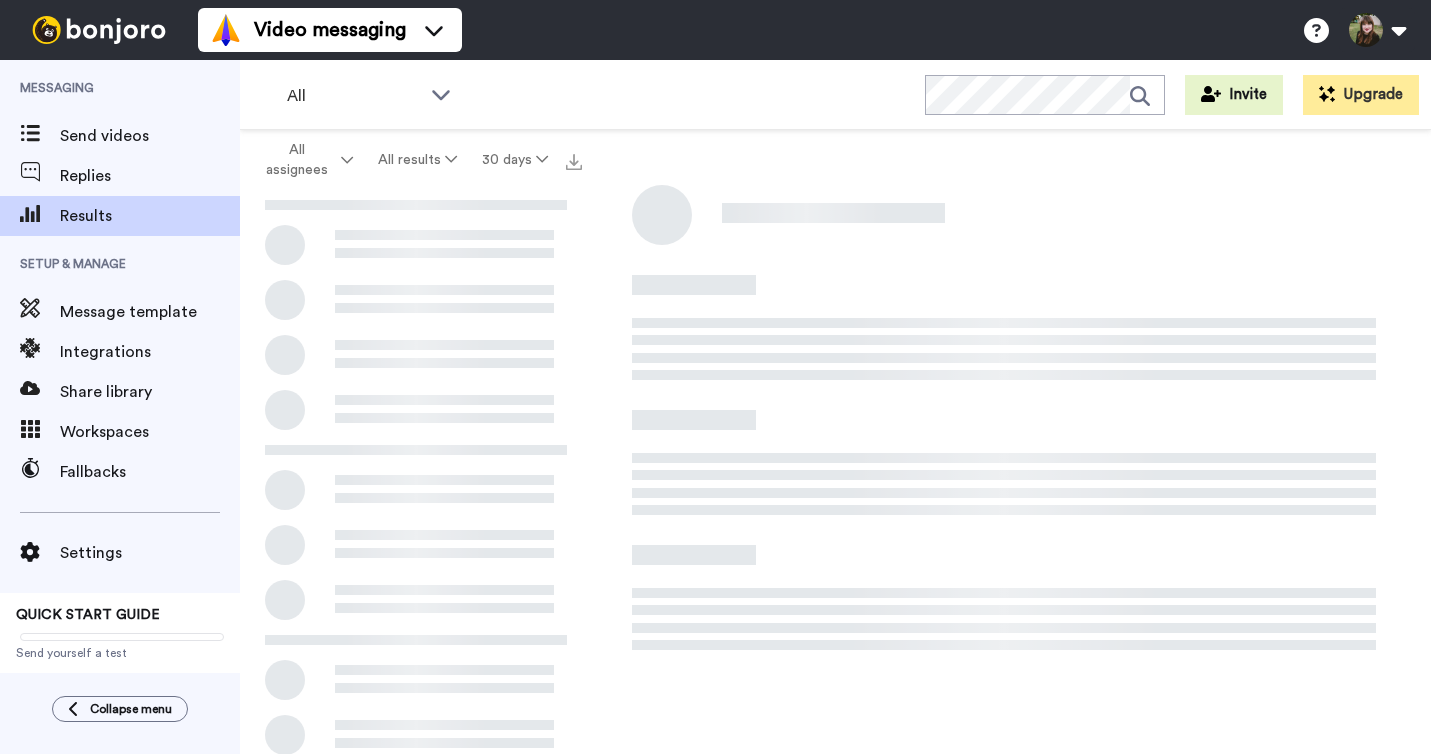 scroll, scrollTop: 0, scrollLeft: 0, axis: both 